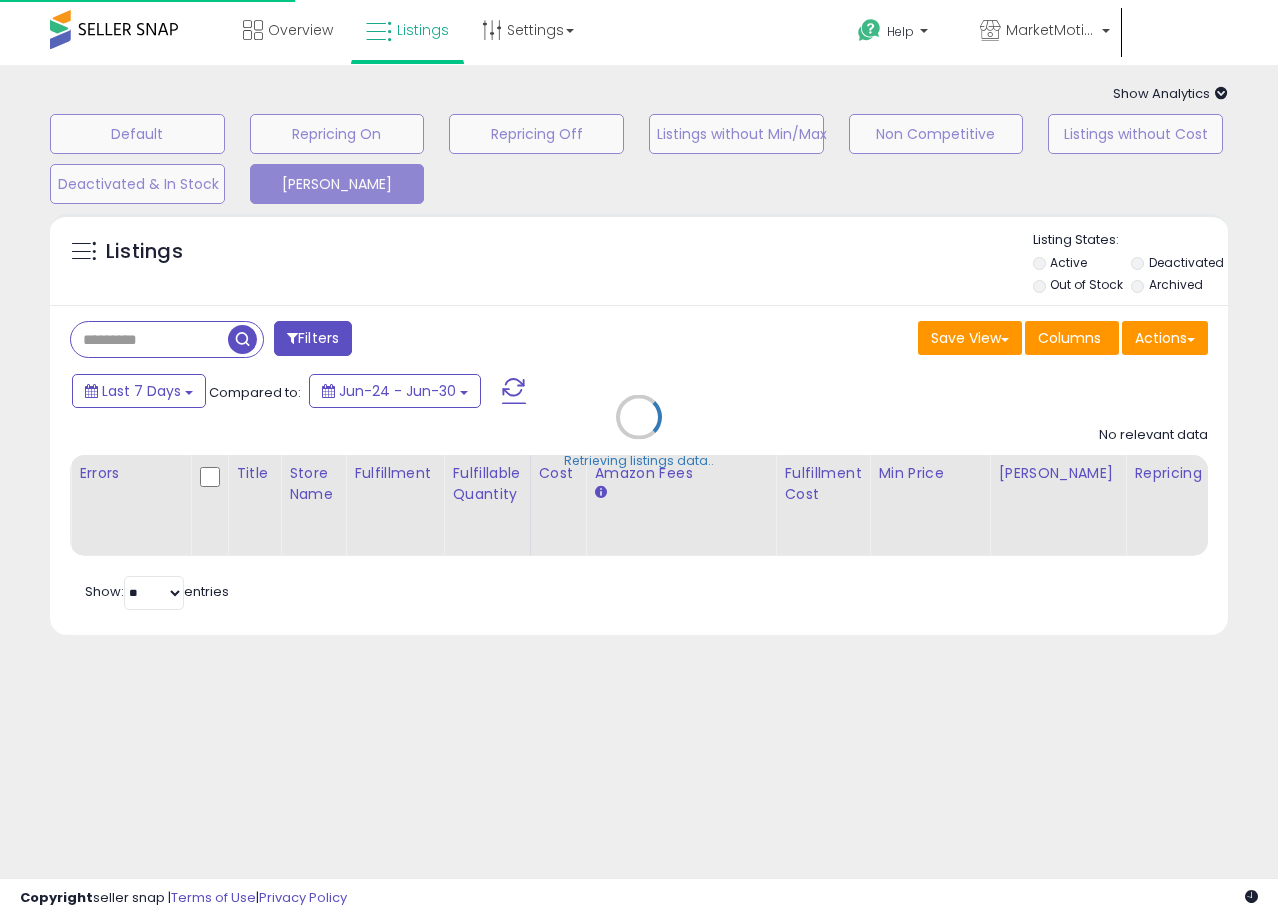 scroll, scrollTop: 0, scrollLeft: 0, axis: both 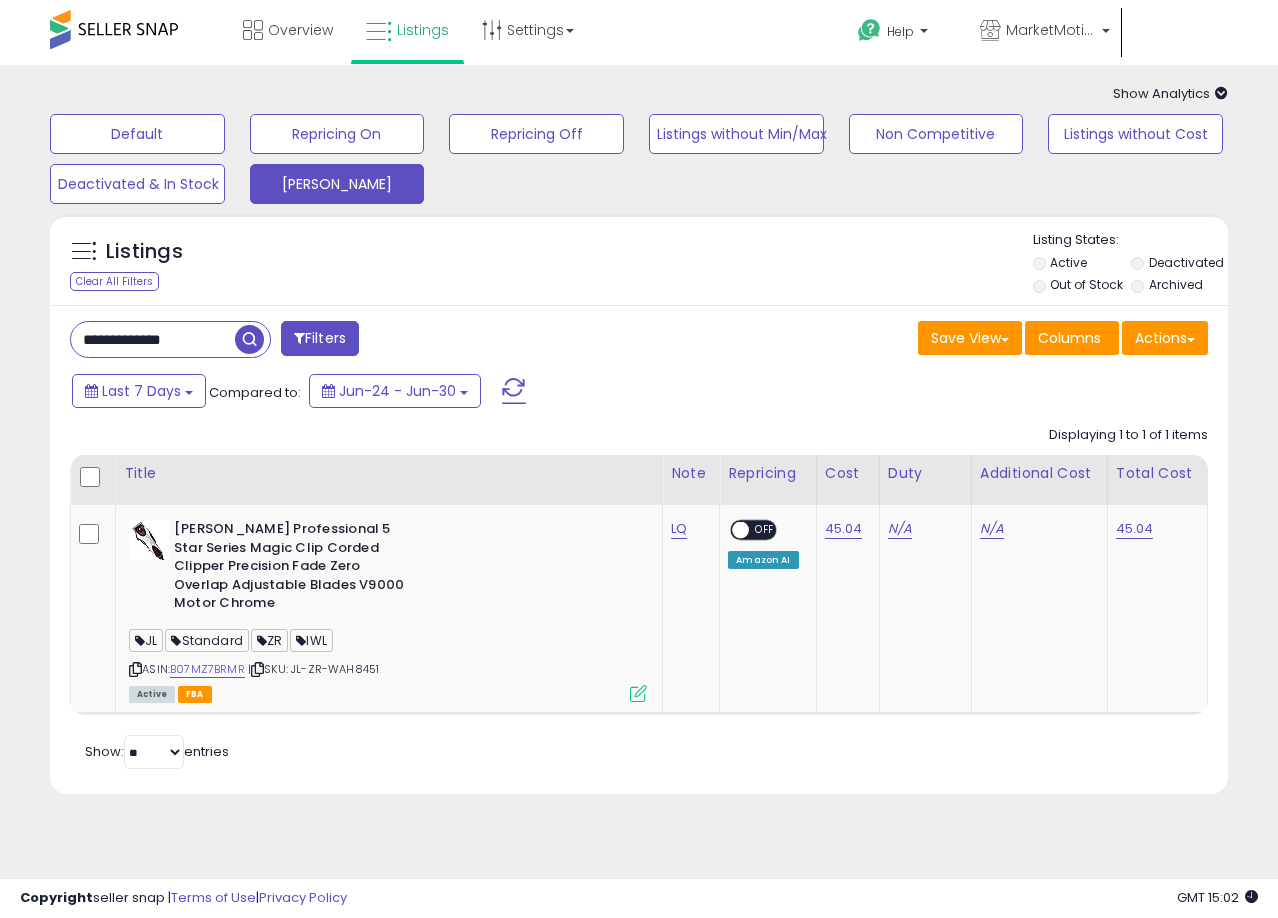 click on "**********" at bounding box center [153, 339] 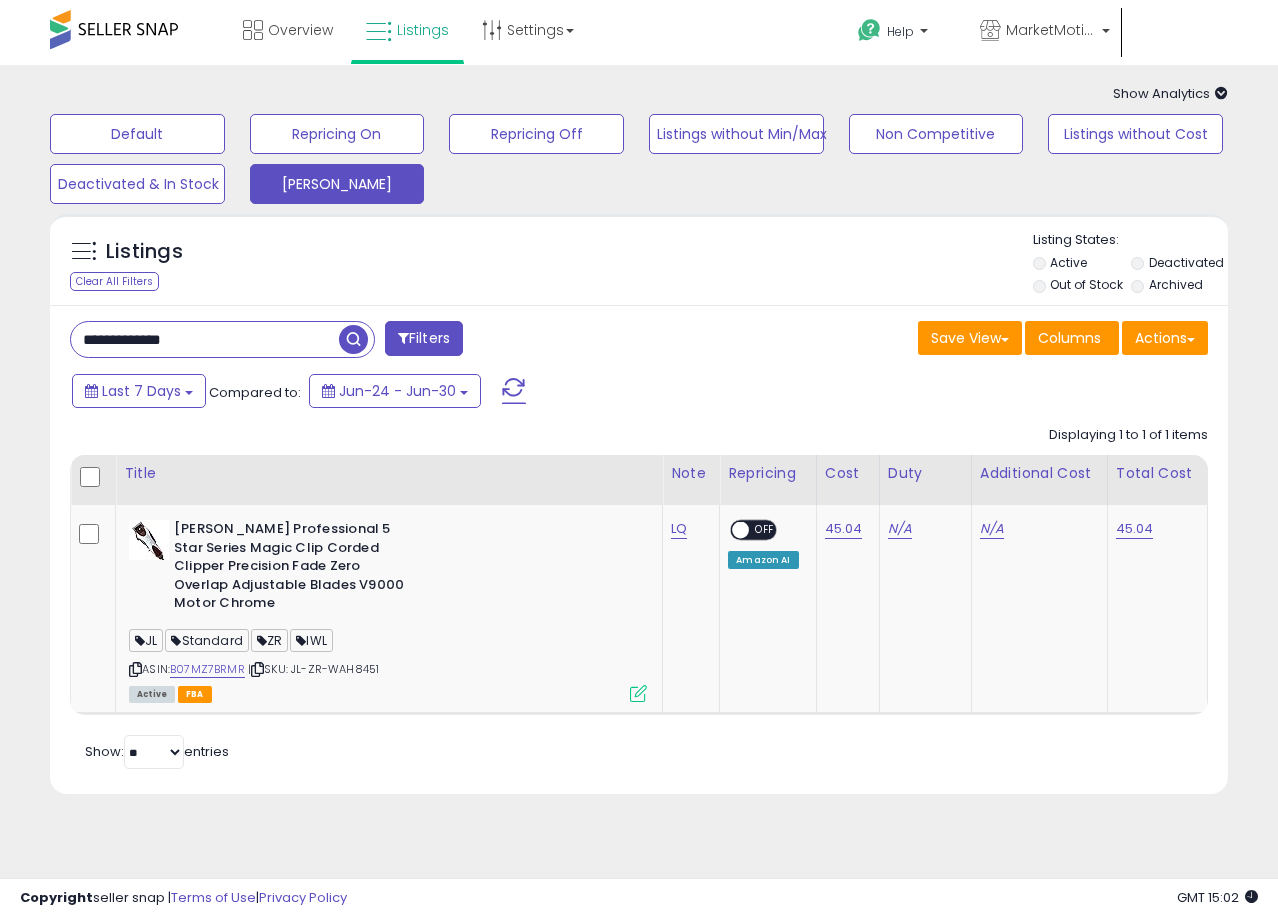 click on "**********" at bounding box center [205, 339] 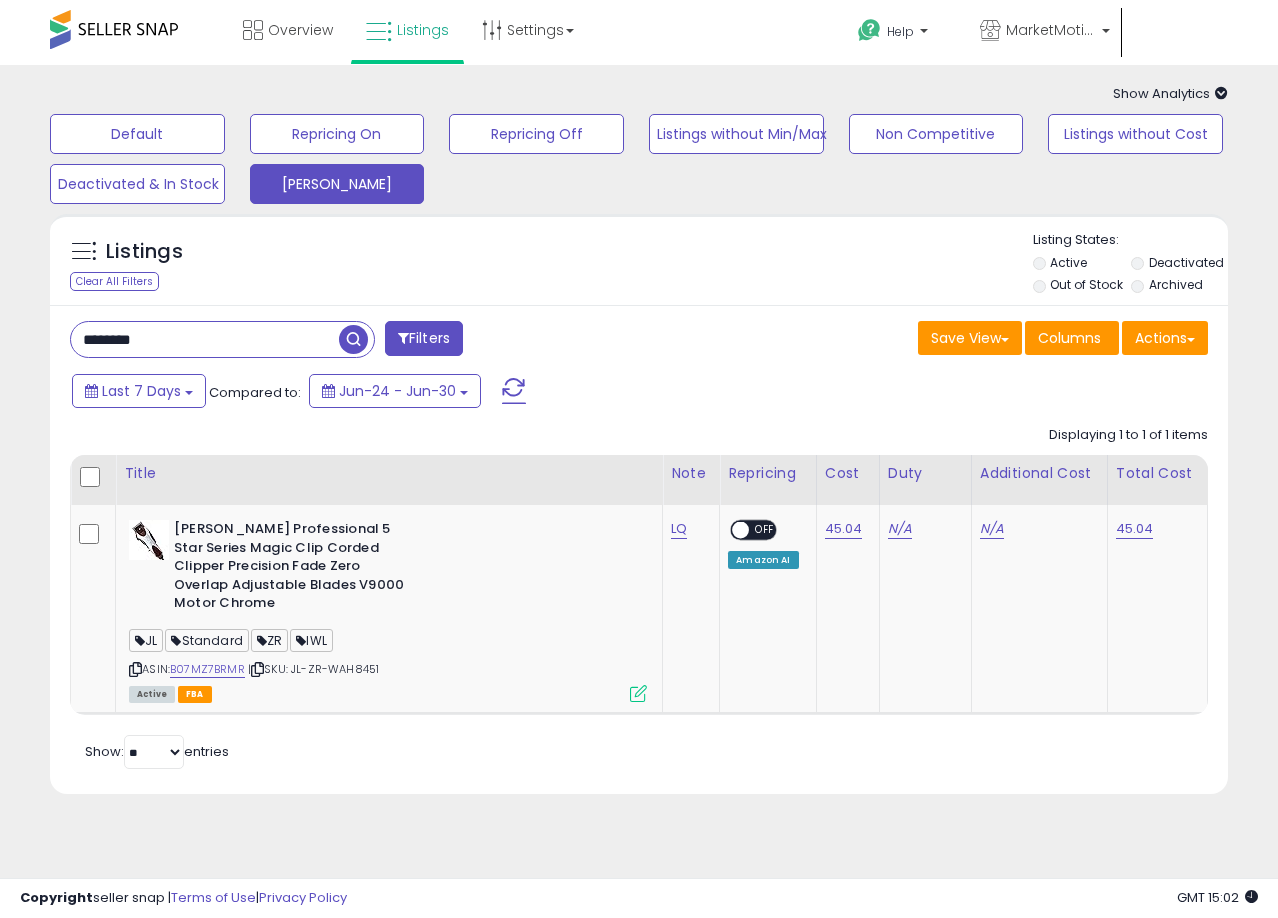 click at bounding box center (353, 339) 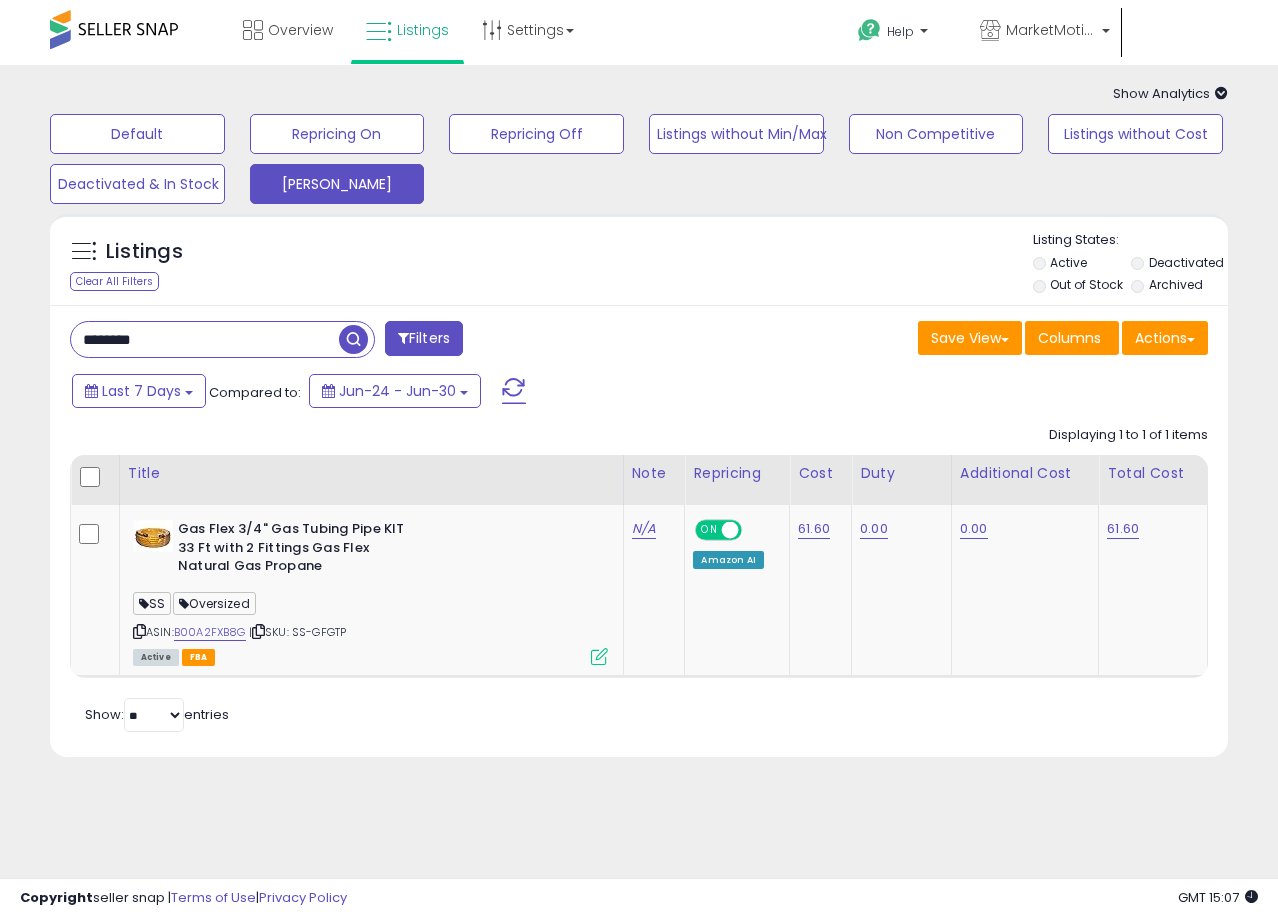 click on "********" at bounding box center [205, 339] 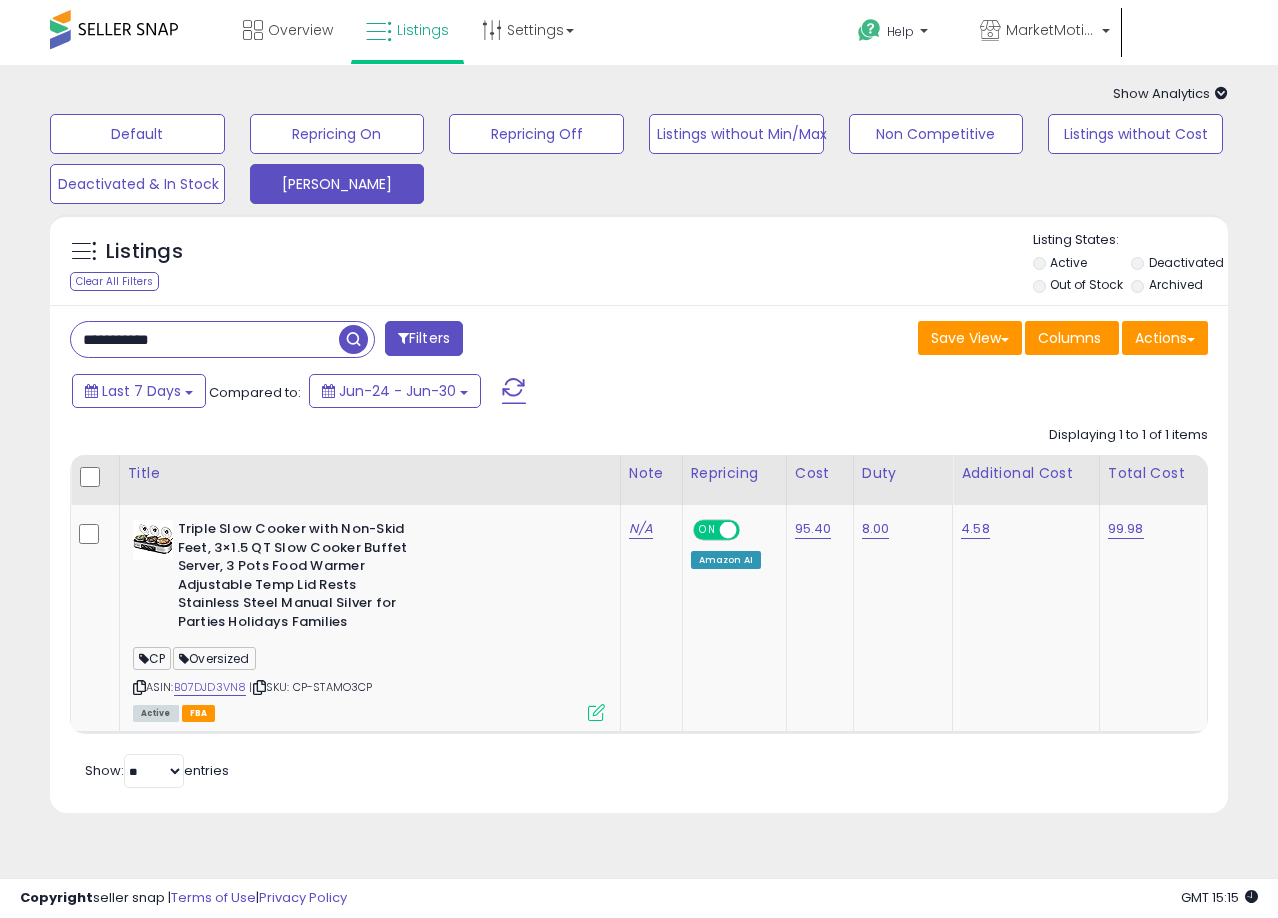click on "**********" at bounding box center [205, 339] 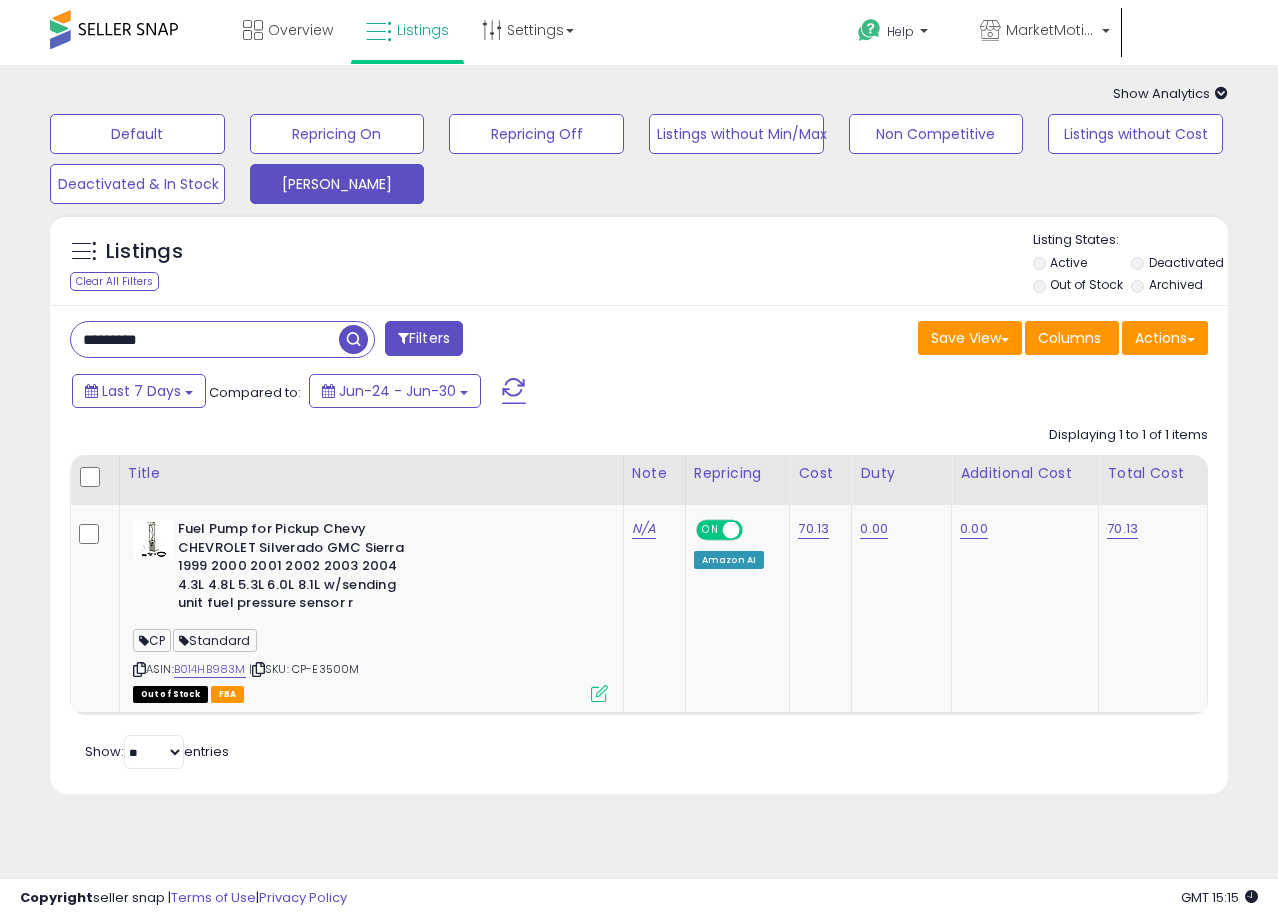 click on "Last 7 Days
Compared to:
Jun-24 - Jun-30" at bounding box center [494, 393] 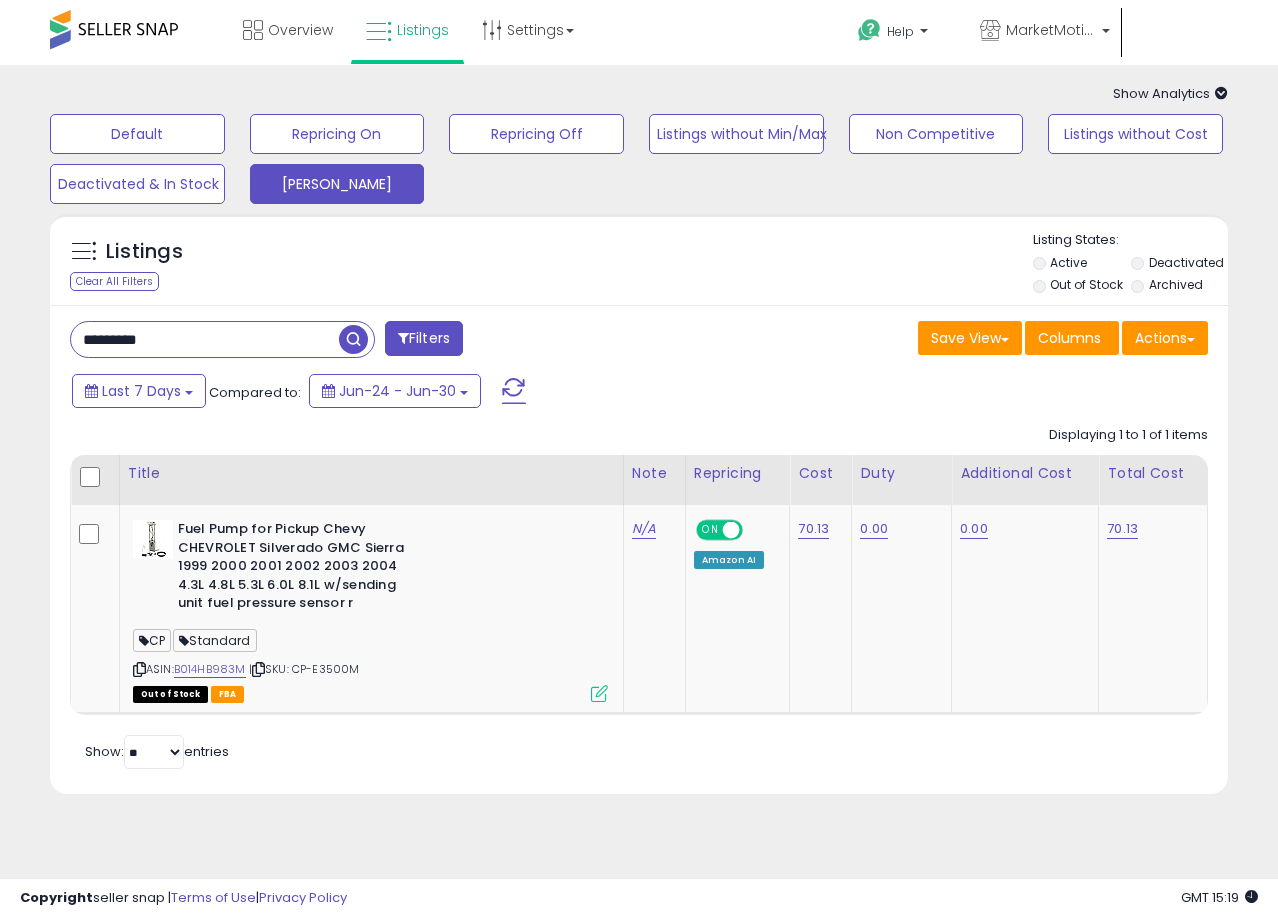 click on "*********" at bounding box center [205, 339] 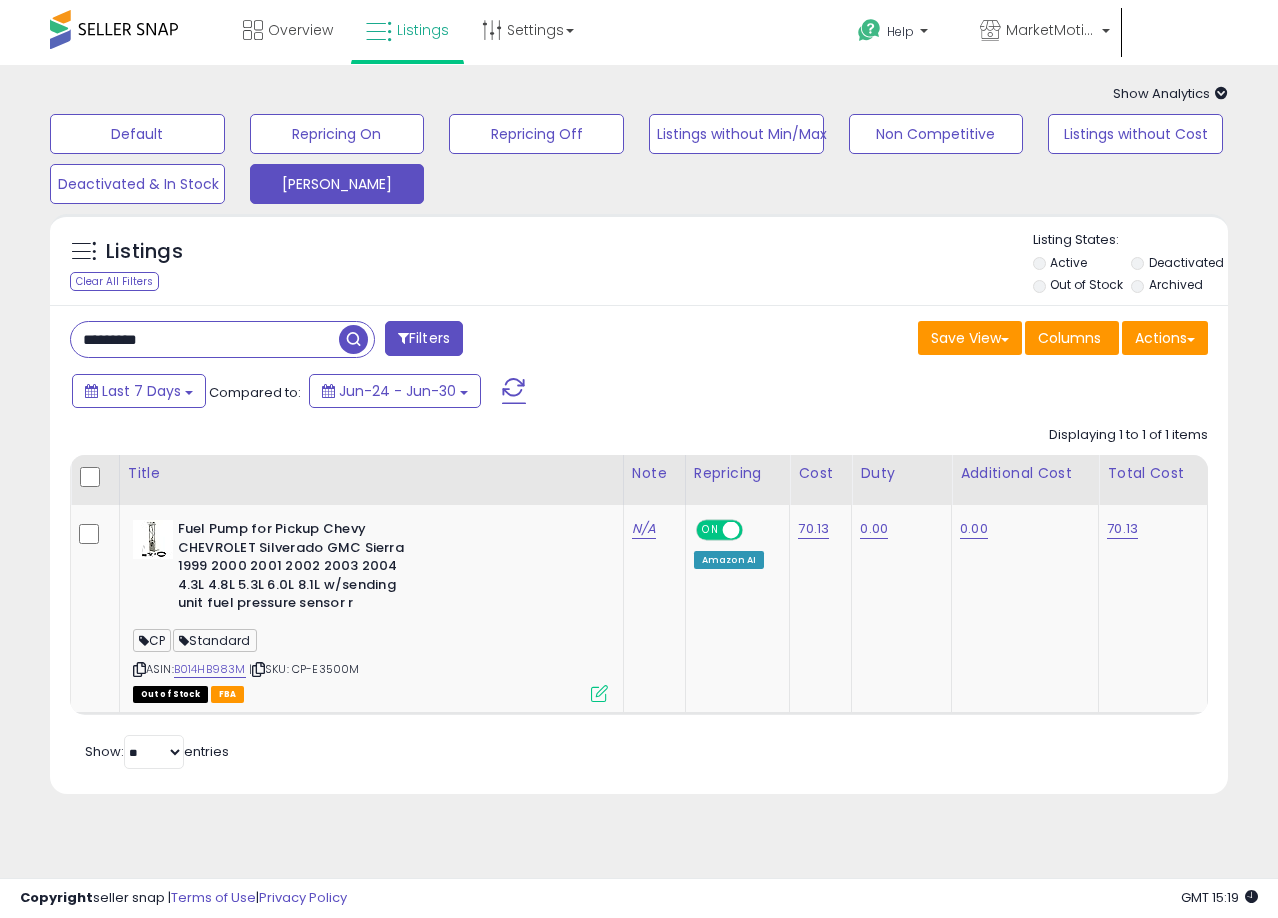 click on "*********" at bounding box center (205, 339) 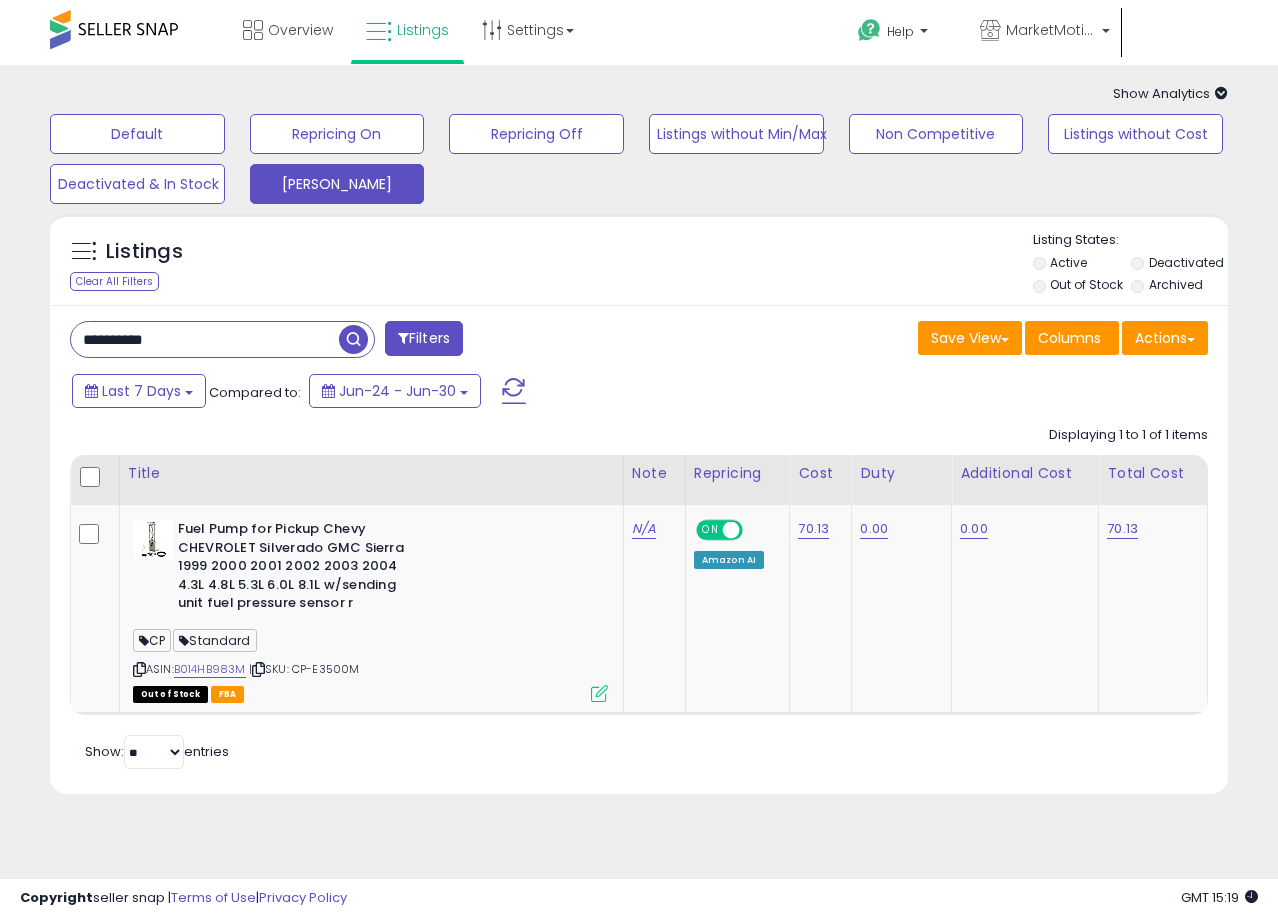 click at bounding box center (353, 339) 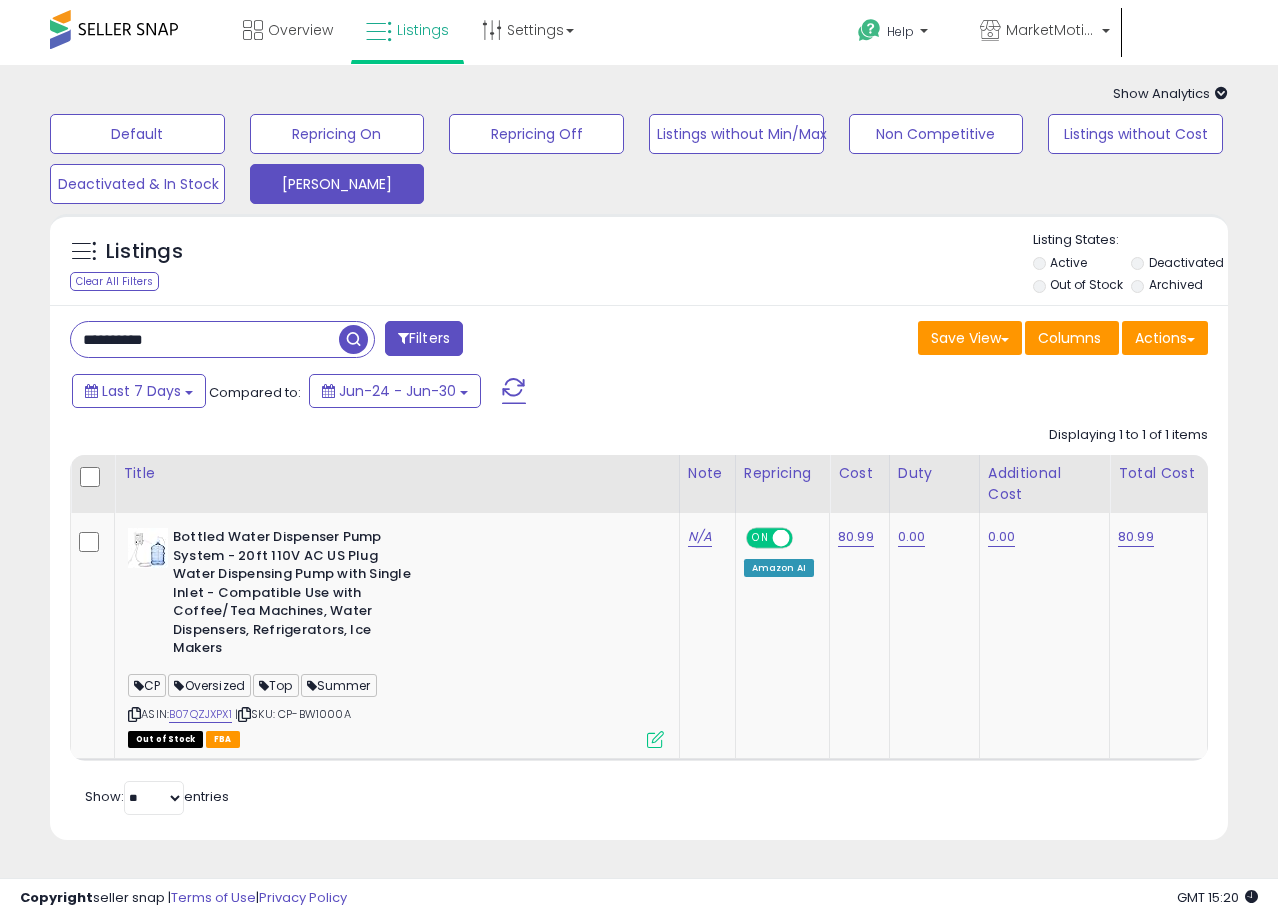 click on "Last 7 Days
Compared to:
Jun-24 - Jun-30" at bounding box center (494, 393) 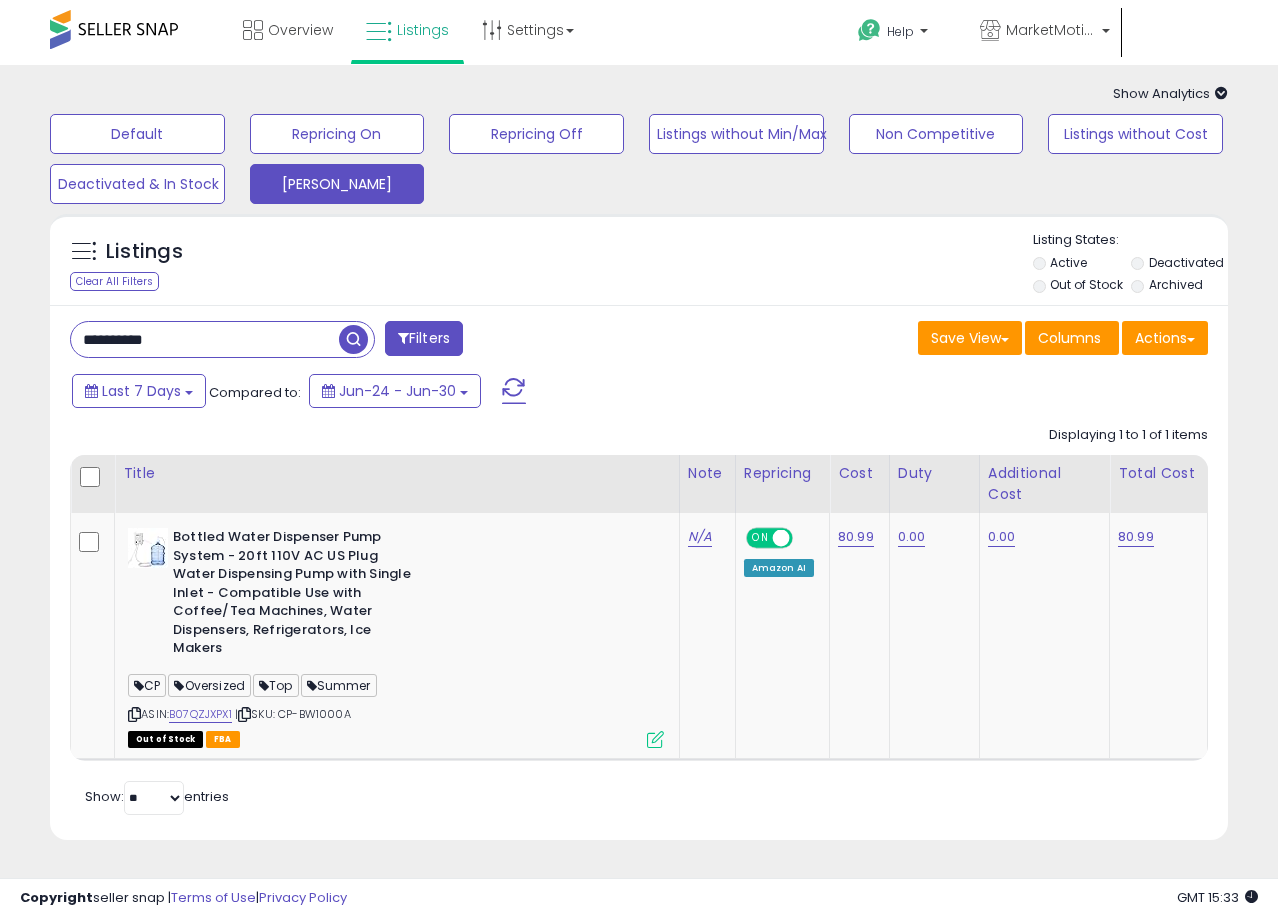click on "**********" at bounding box center [205, 339] 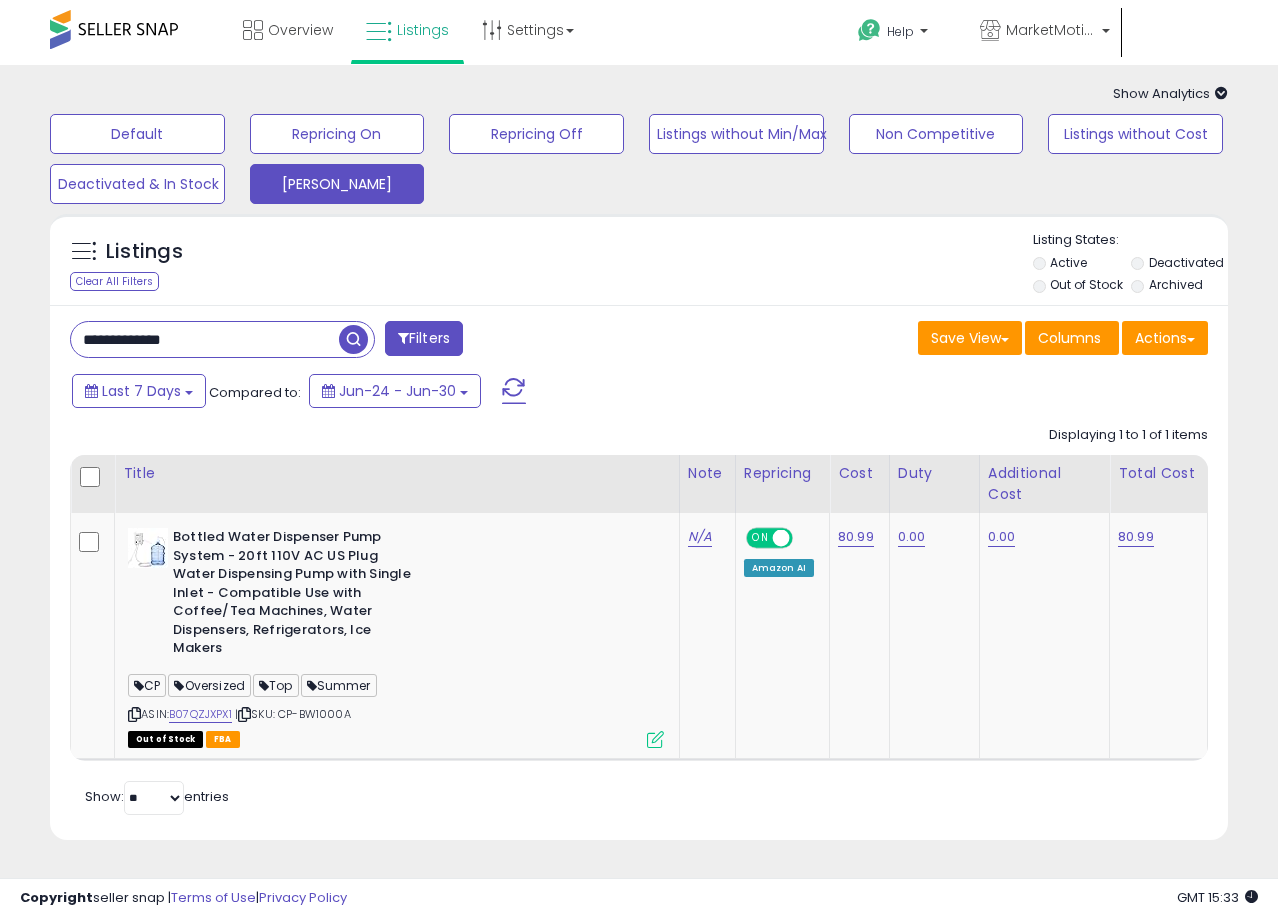 click at bounding box center (356, 339) 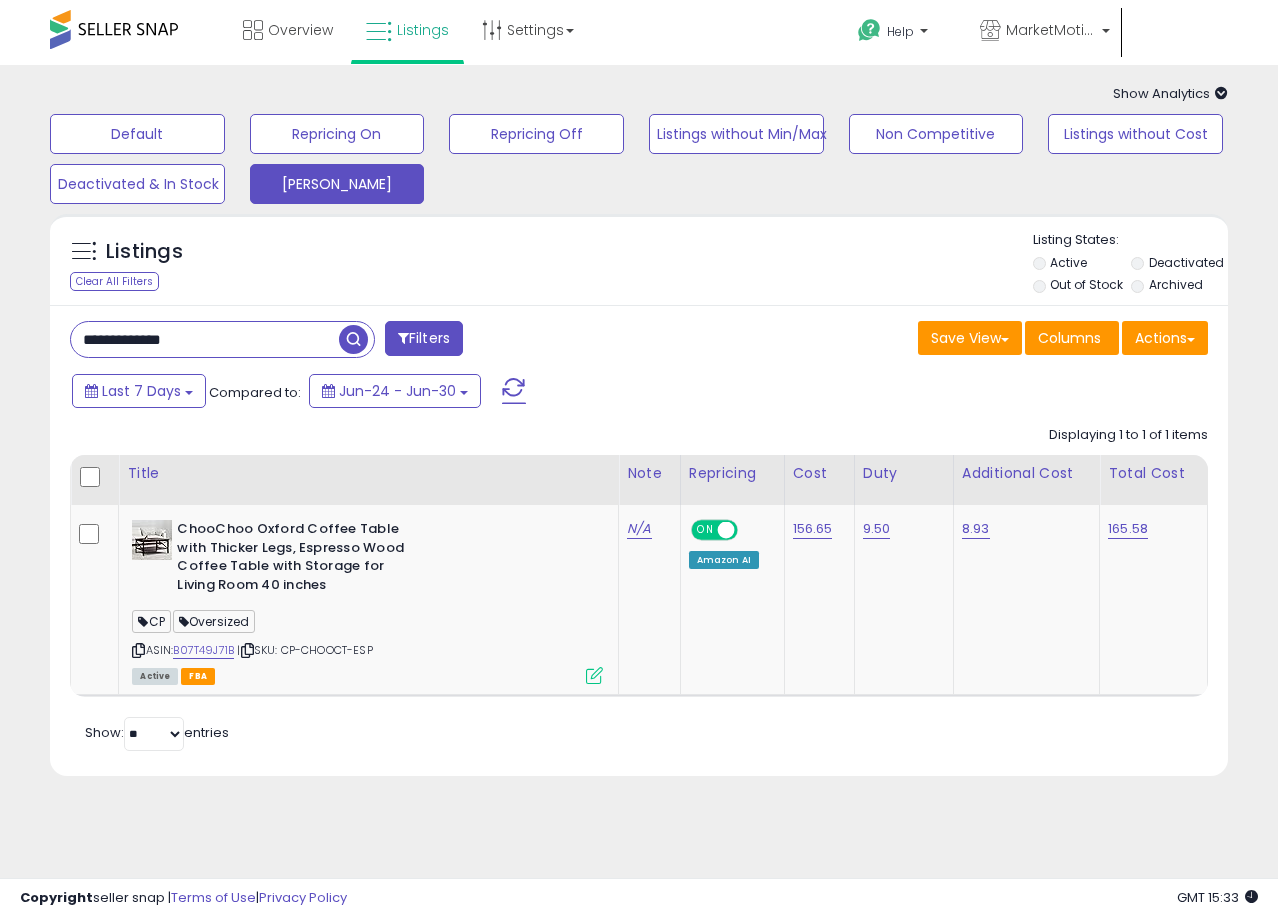 click on "Last 7 Days
Compared to:
Jun-24 - Jun-30" at bounding box center [494, 393] 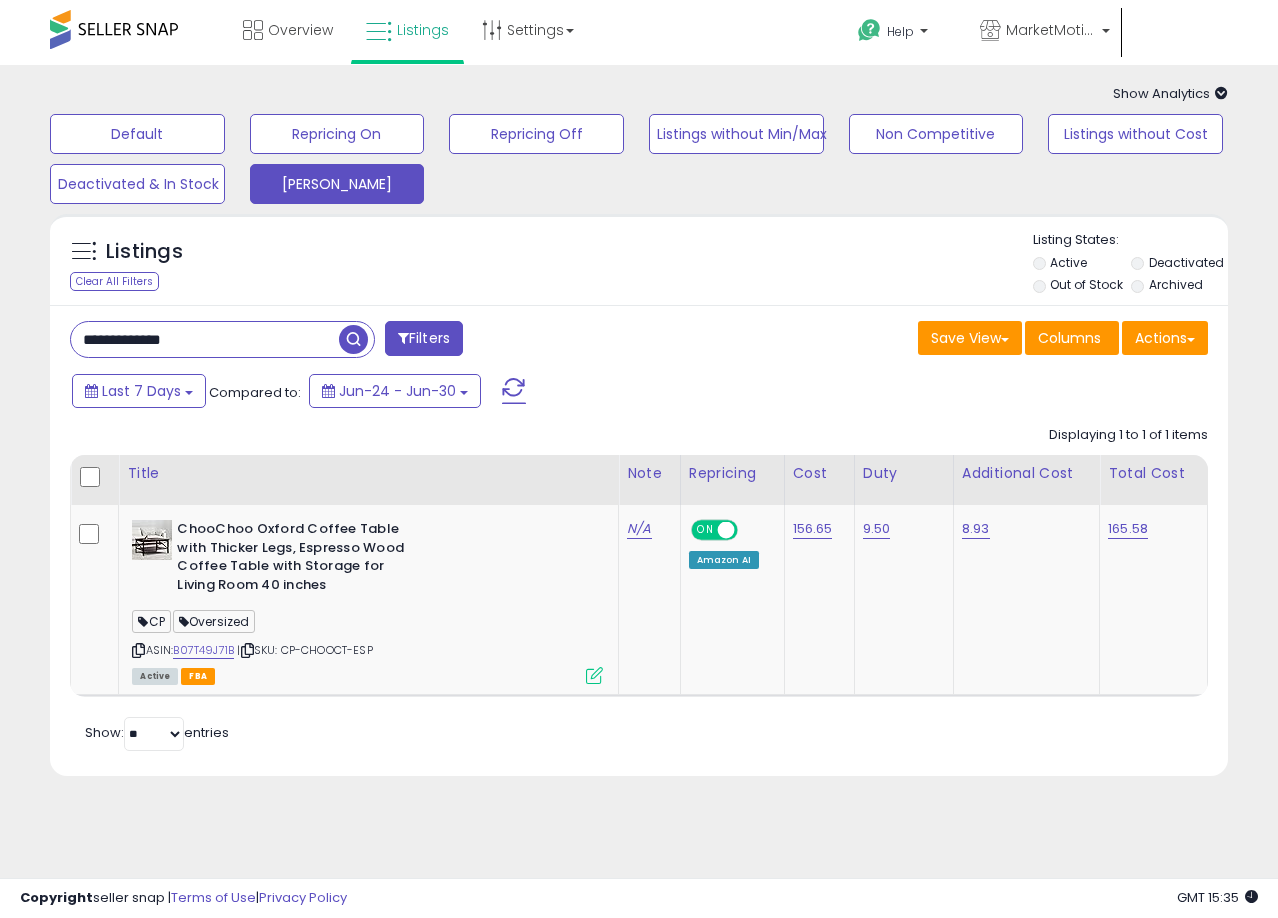 click on "**********" at bounding box center [205, 339] 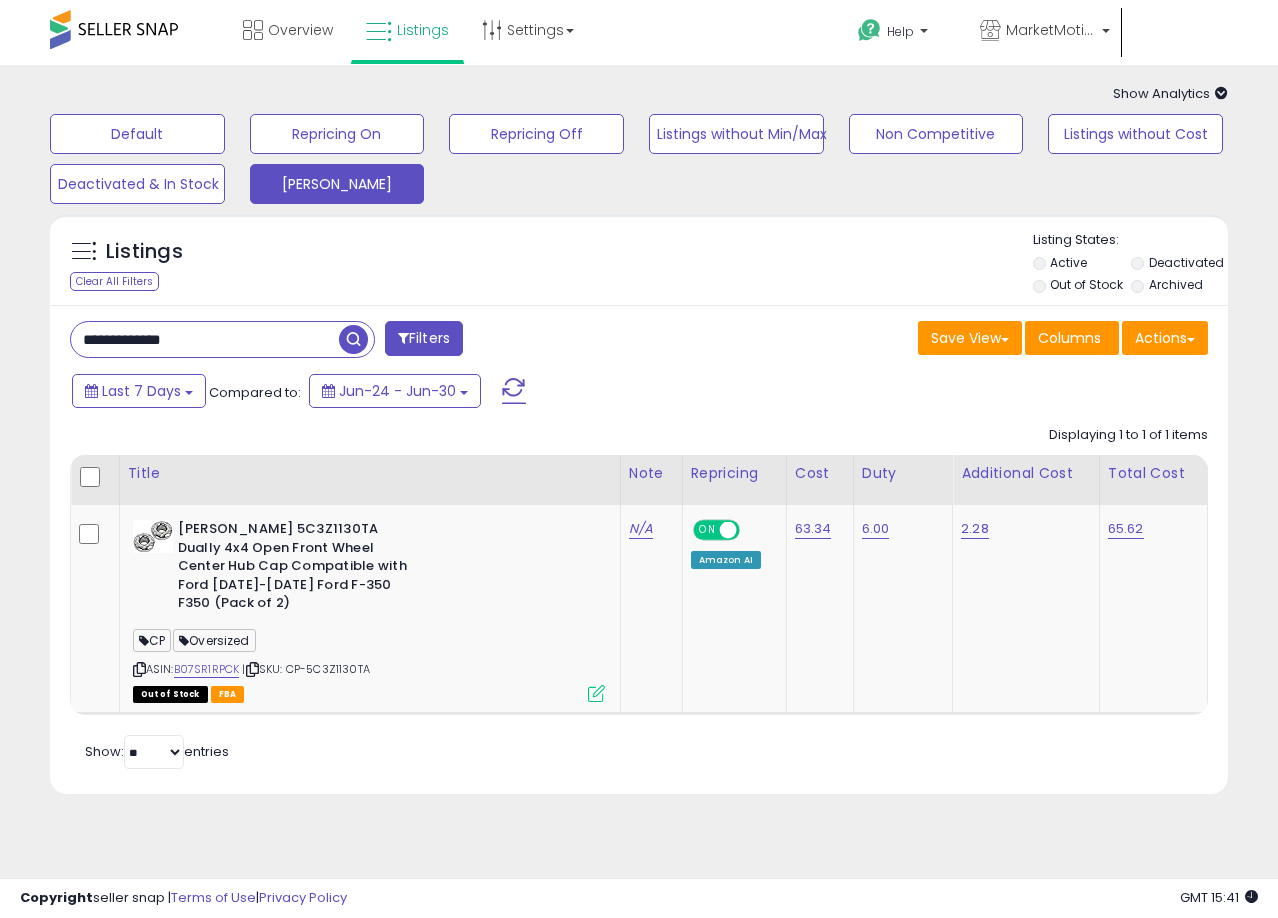 click on "**********" at bounding box center [205, 339] 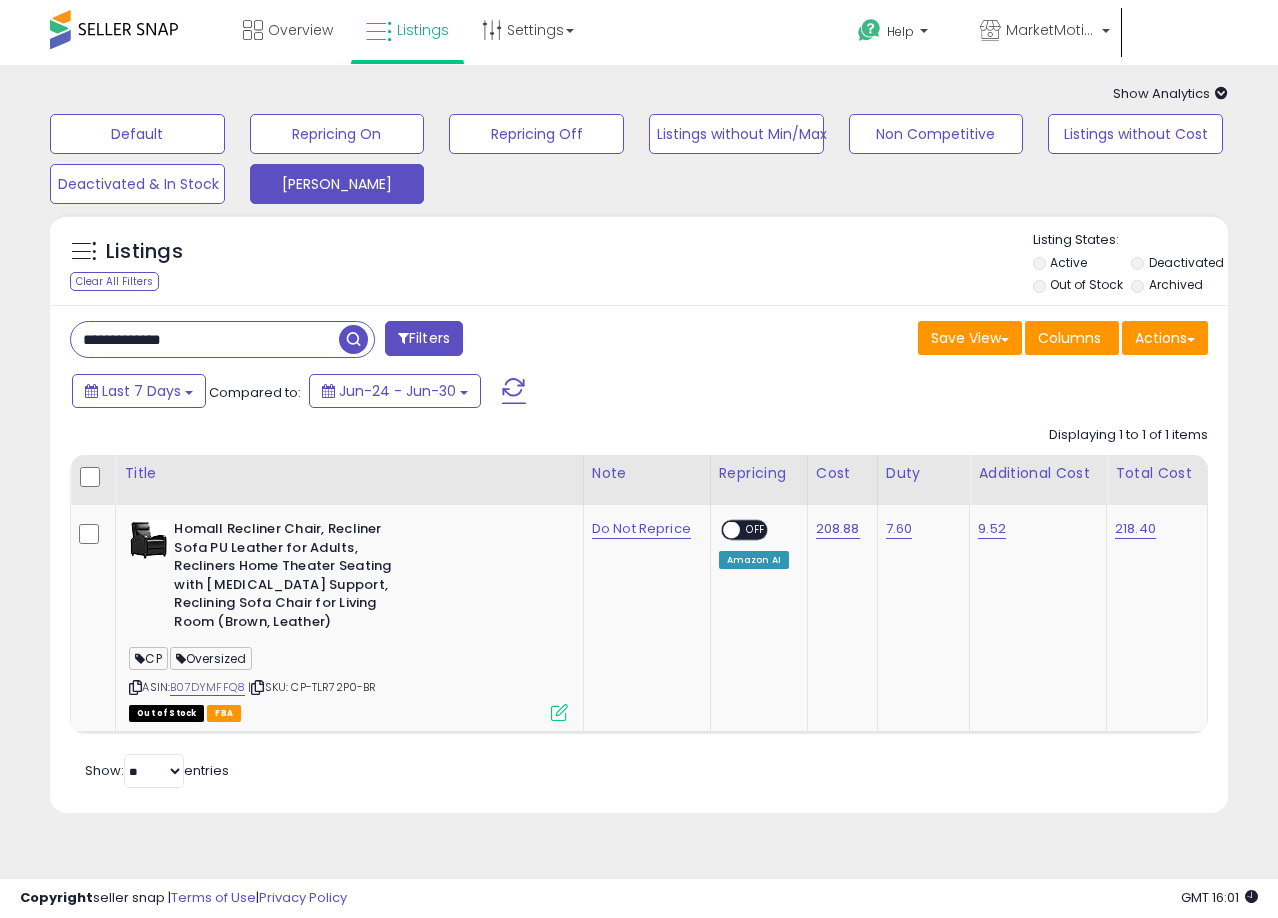 click on "**********" at bounding box center [205, 339] 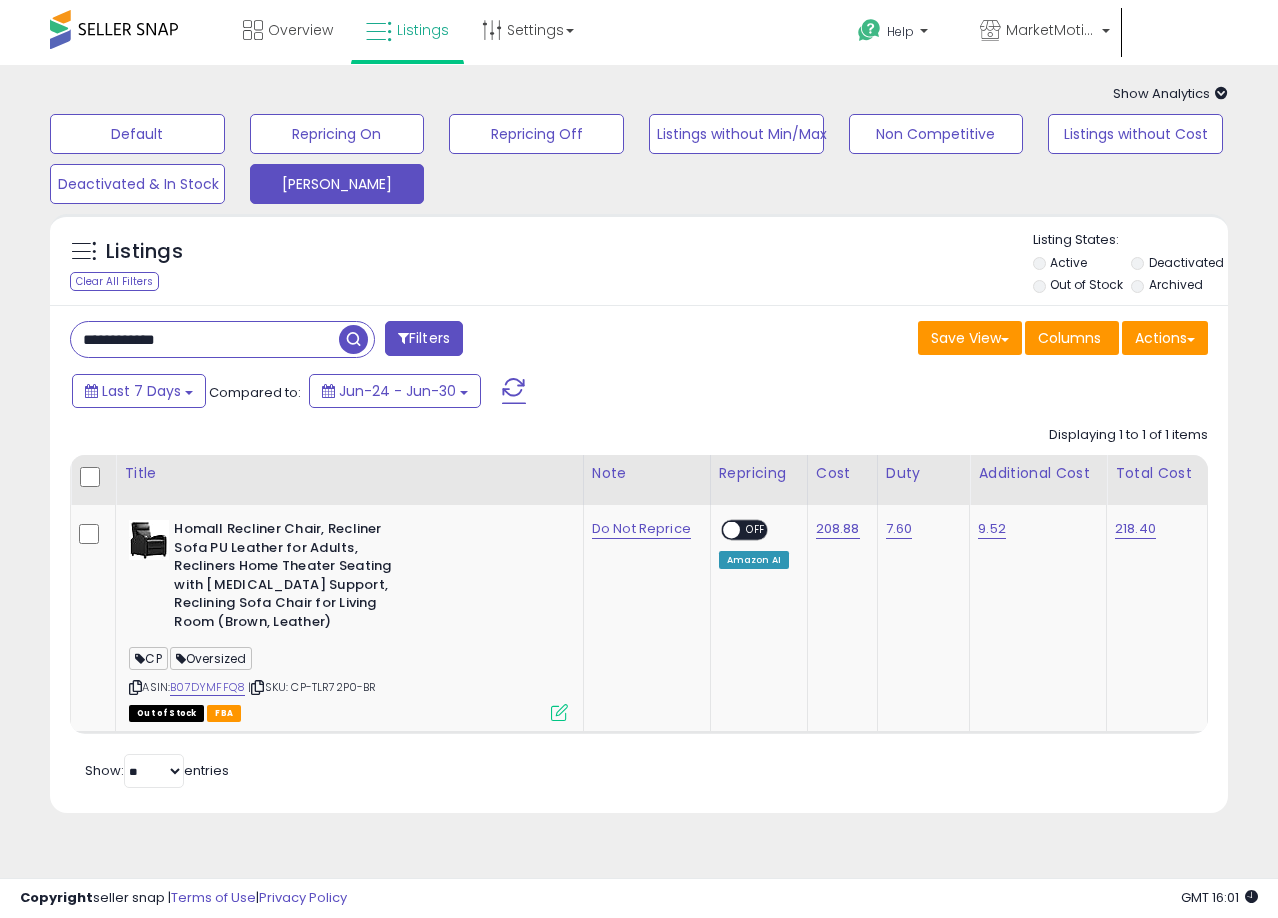click at bounding box center (353, 339) 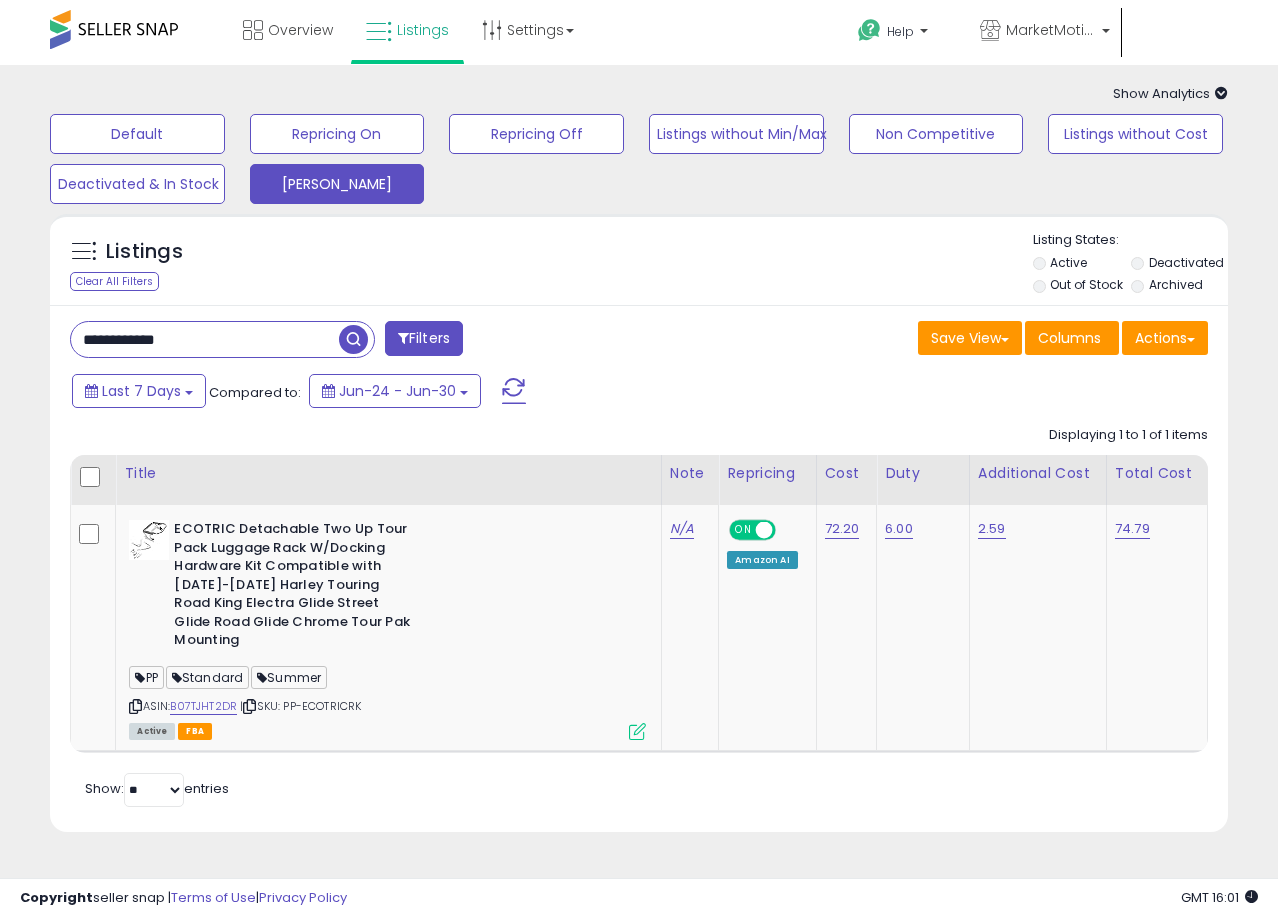 click on "**********" at bounding box center [639, 568] 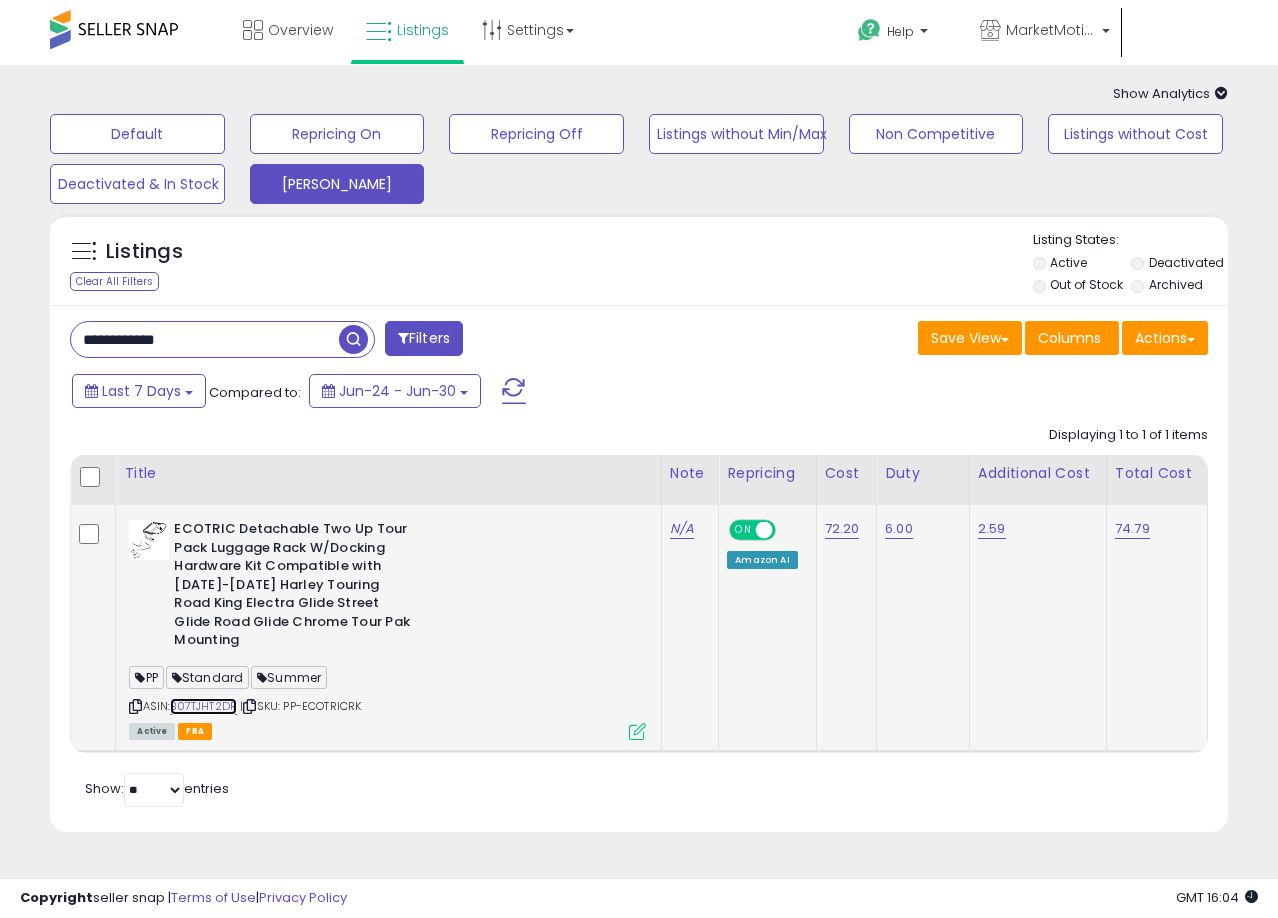 click on "B07TJHT2DR" at bounding box center [203, 706] 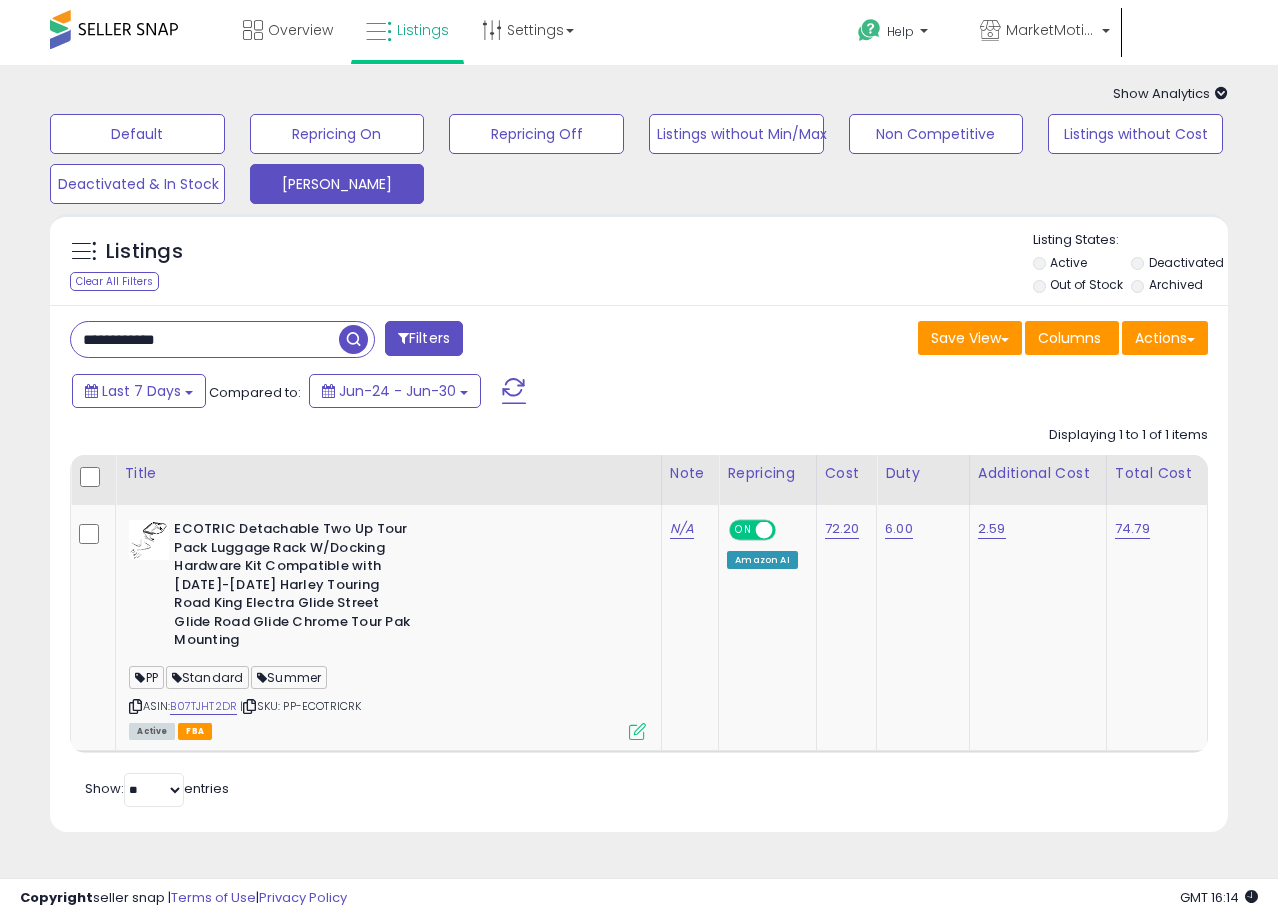 click on "**********" at bounding box center (205, 339) 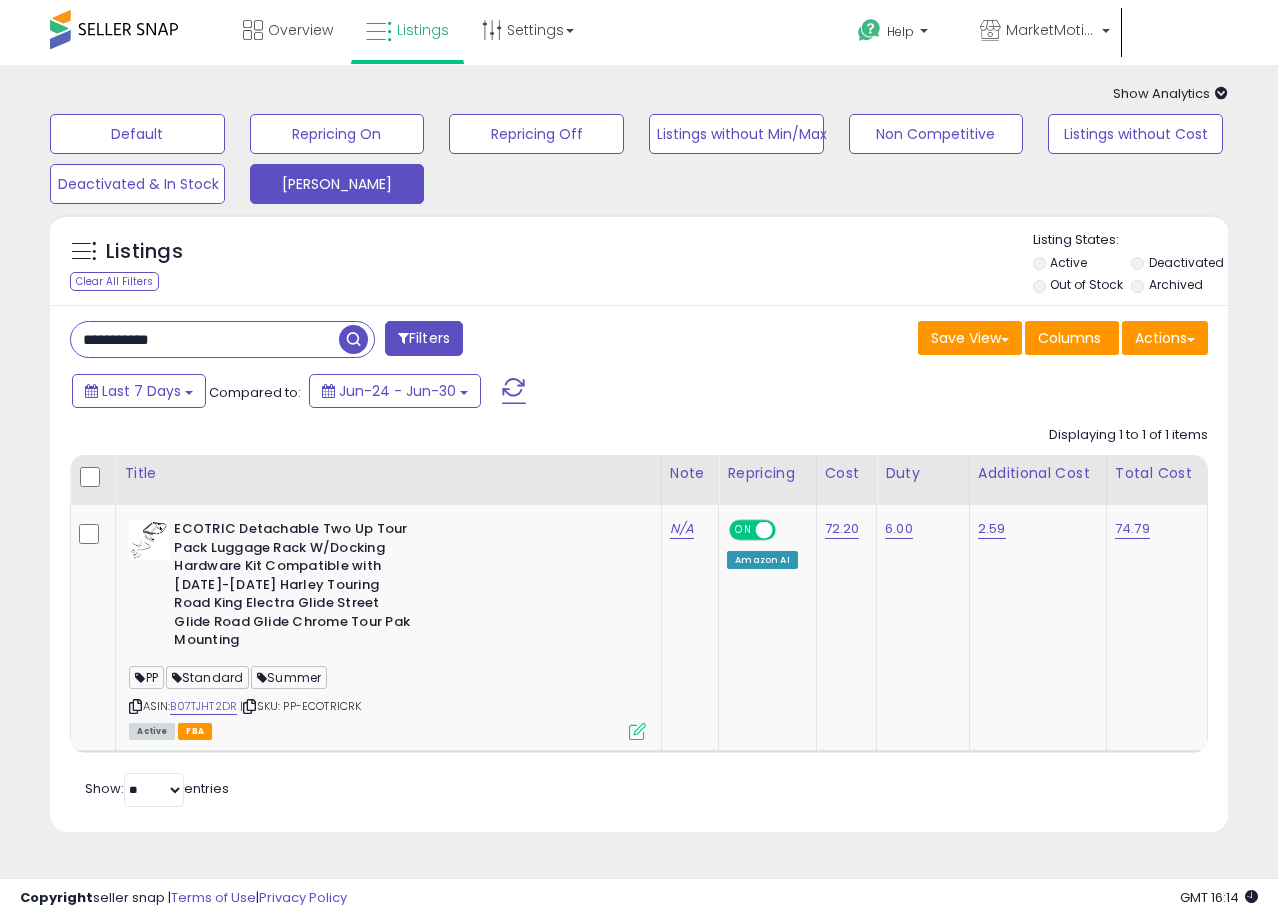 click at bounding box center (356, 337) 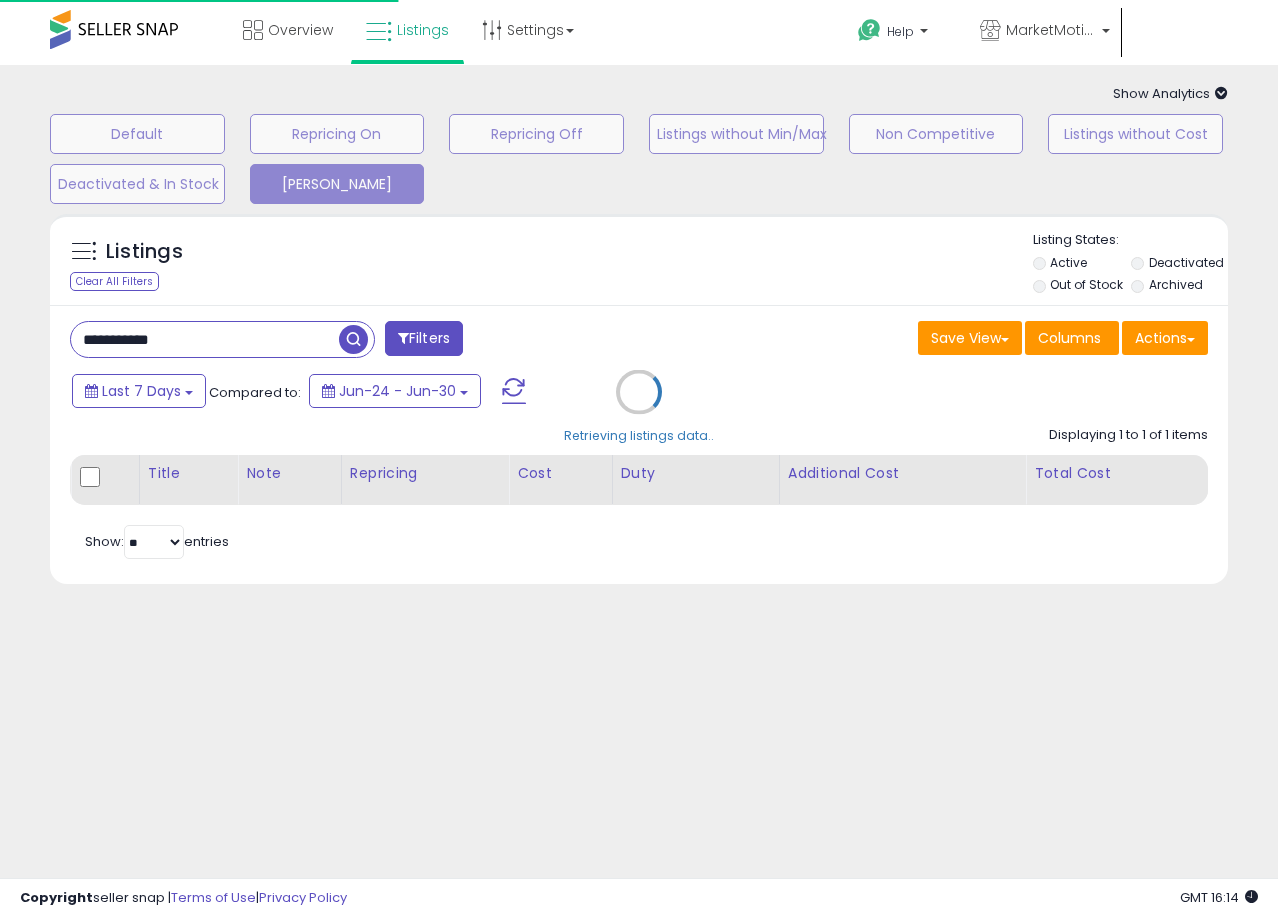 click on "Retrieving listings data.." at bounding box center (639, 407) 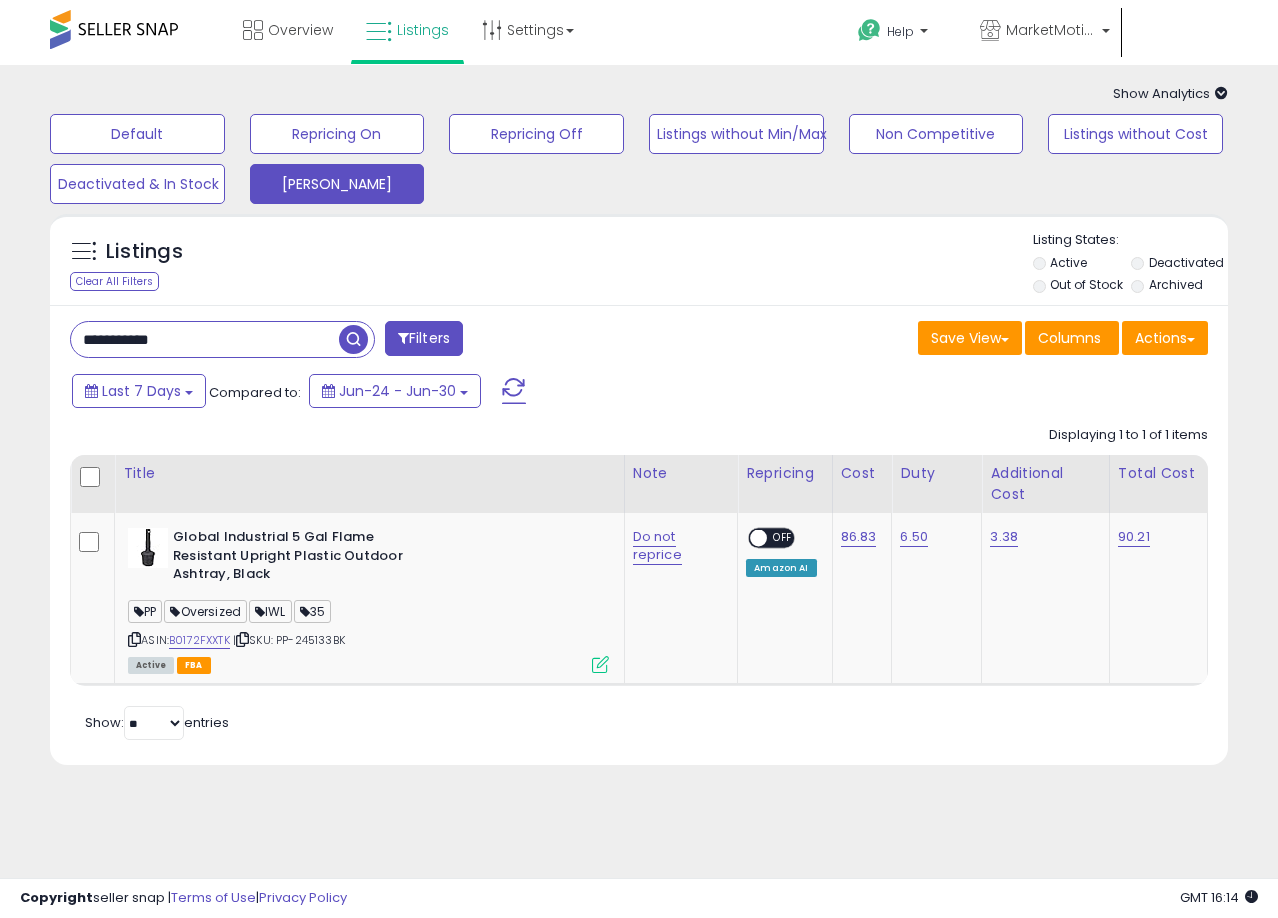 click on "Last 7 Days
Compared to:
Jun-24 - Jun-30" at bounding box center [494, 393] 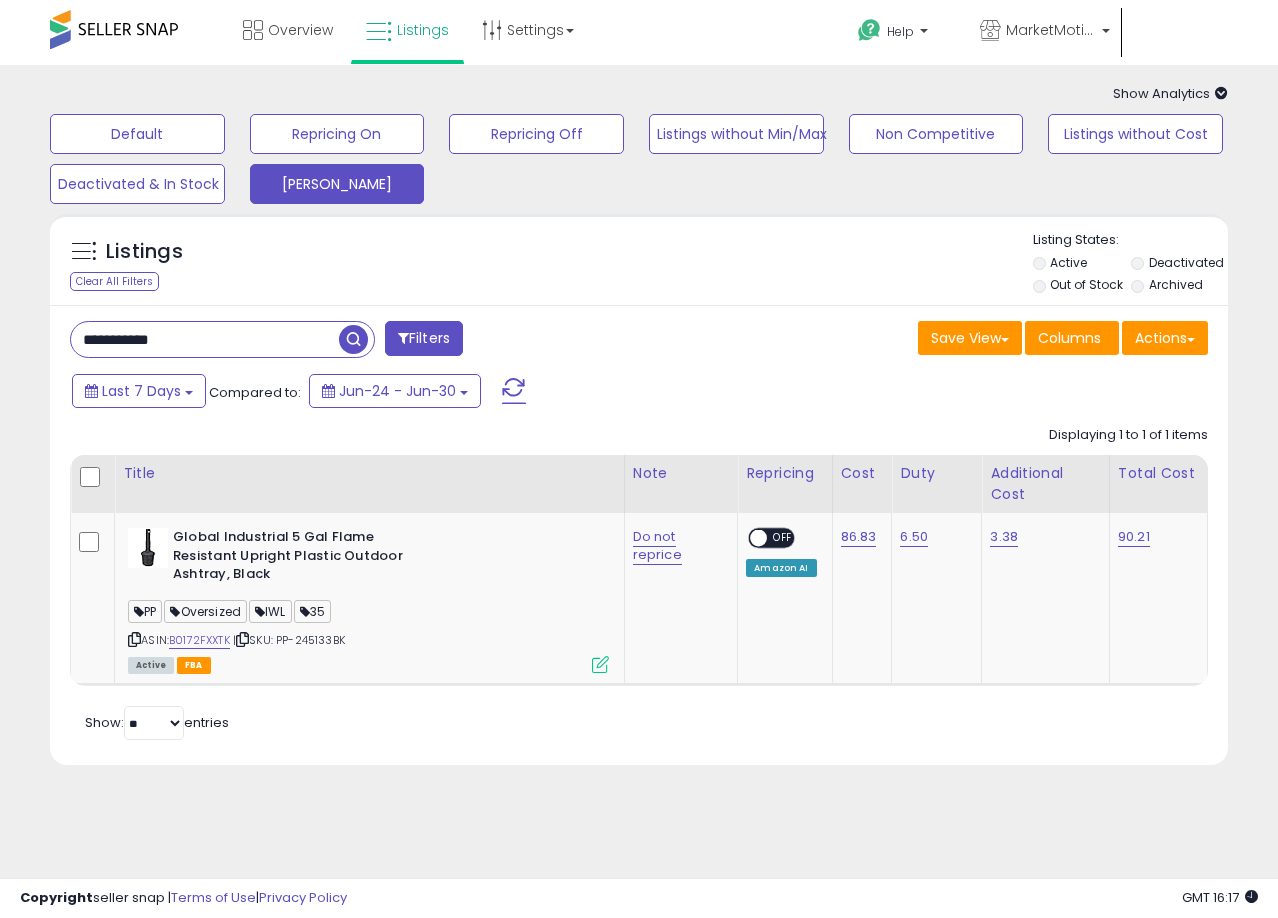 click on "**********" at bounding box center (205, 339) 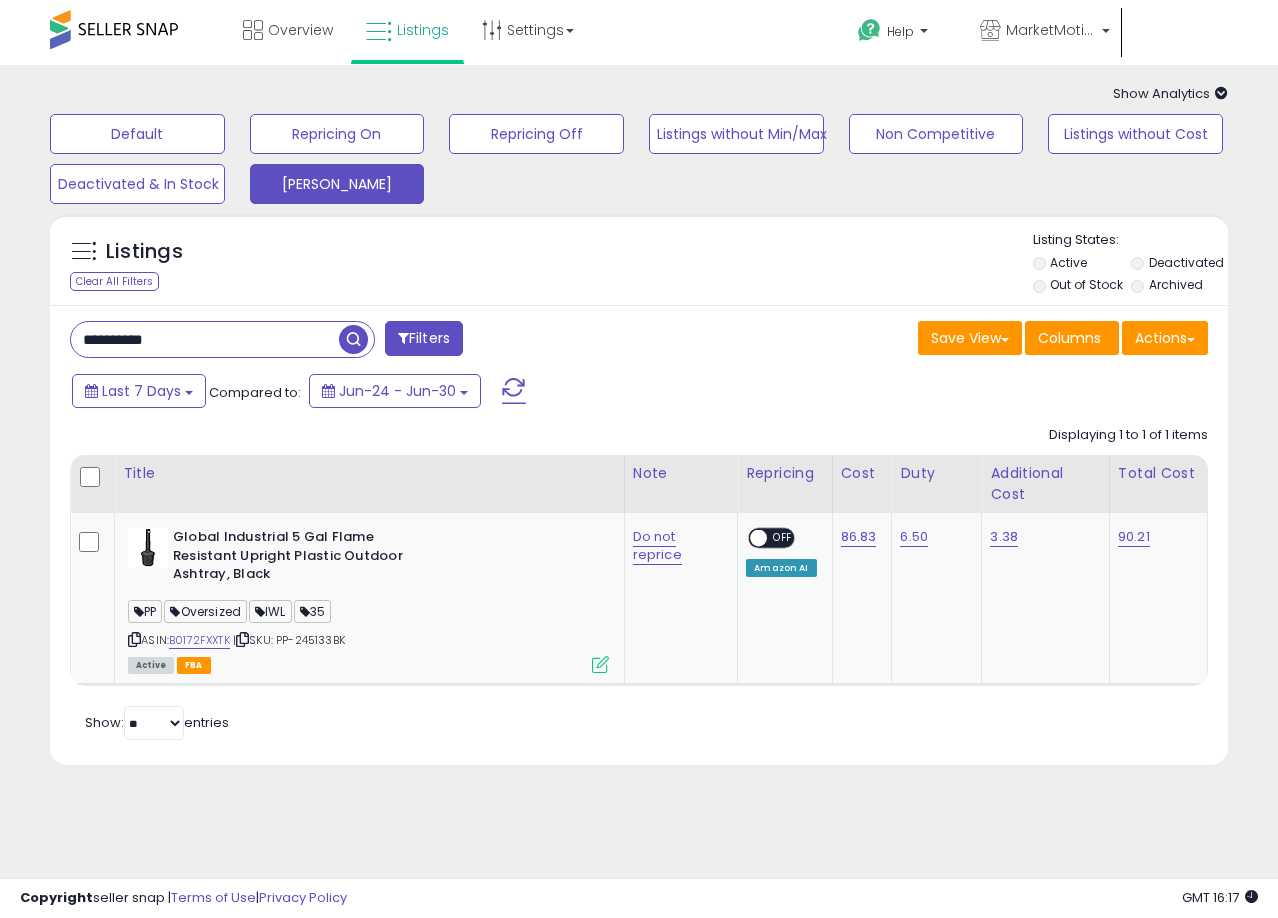 click at bounding box center [353, 339] 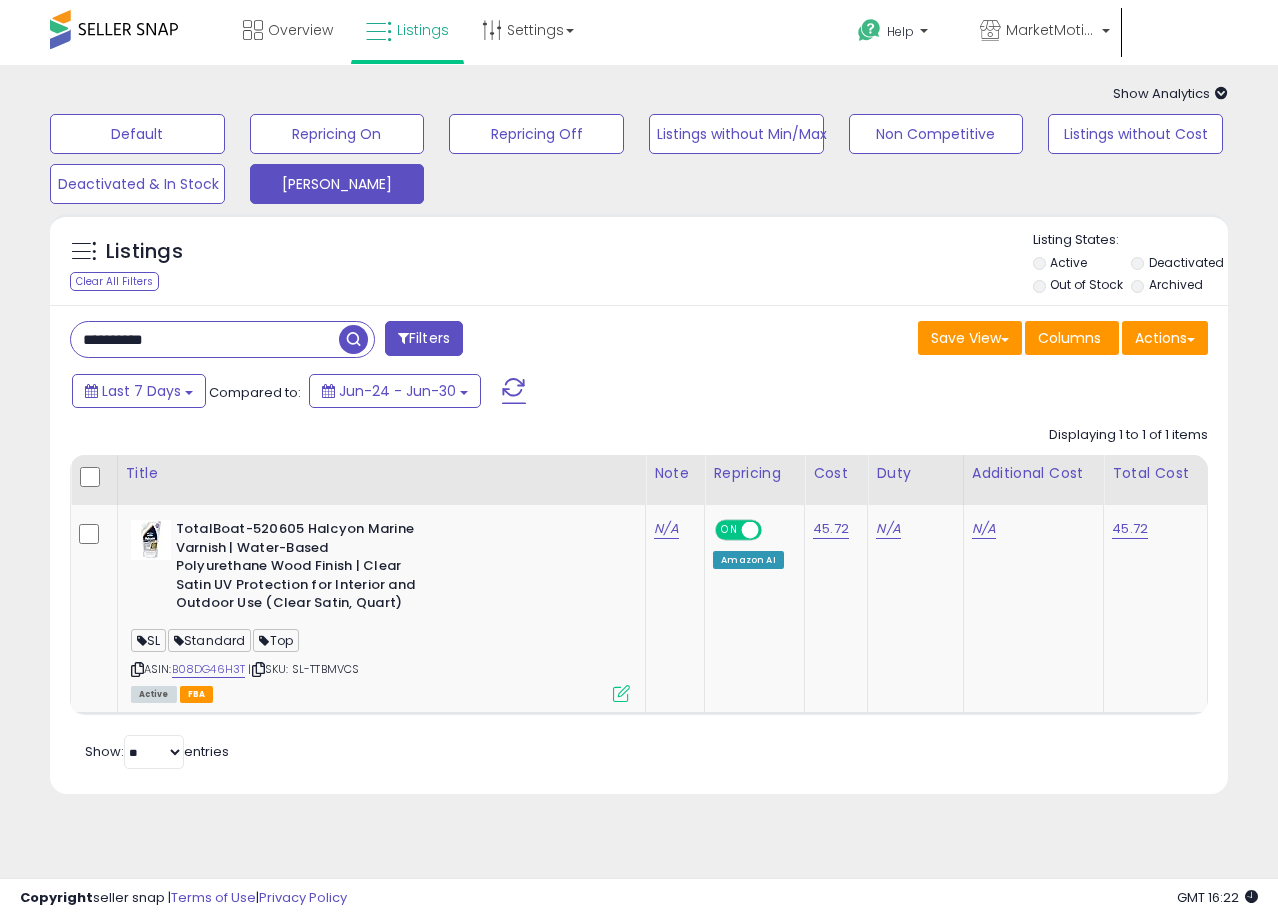click on "**********" at bounding box center [639, 549] 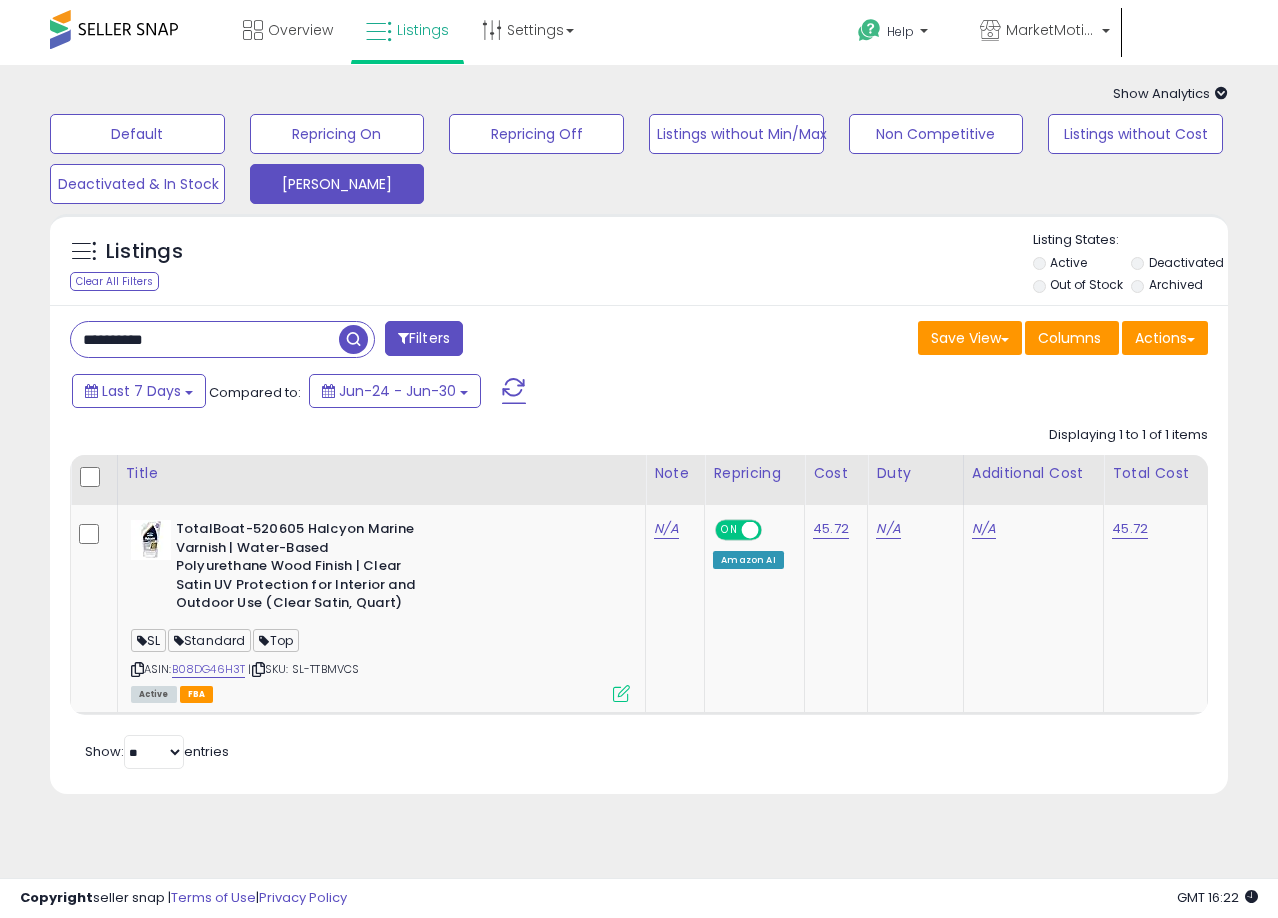 click on "**********" at bounding box center (205, 339) 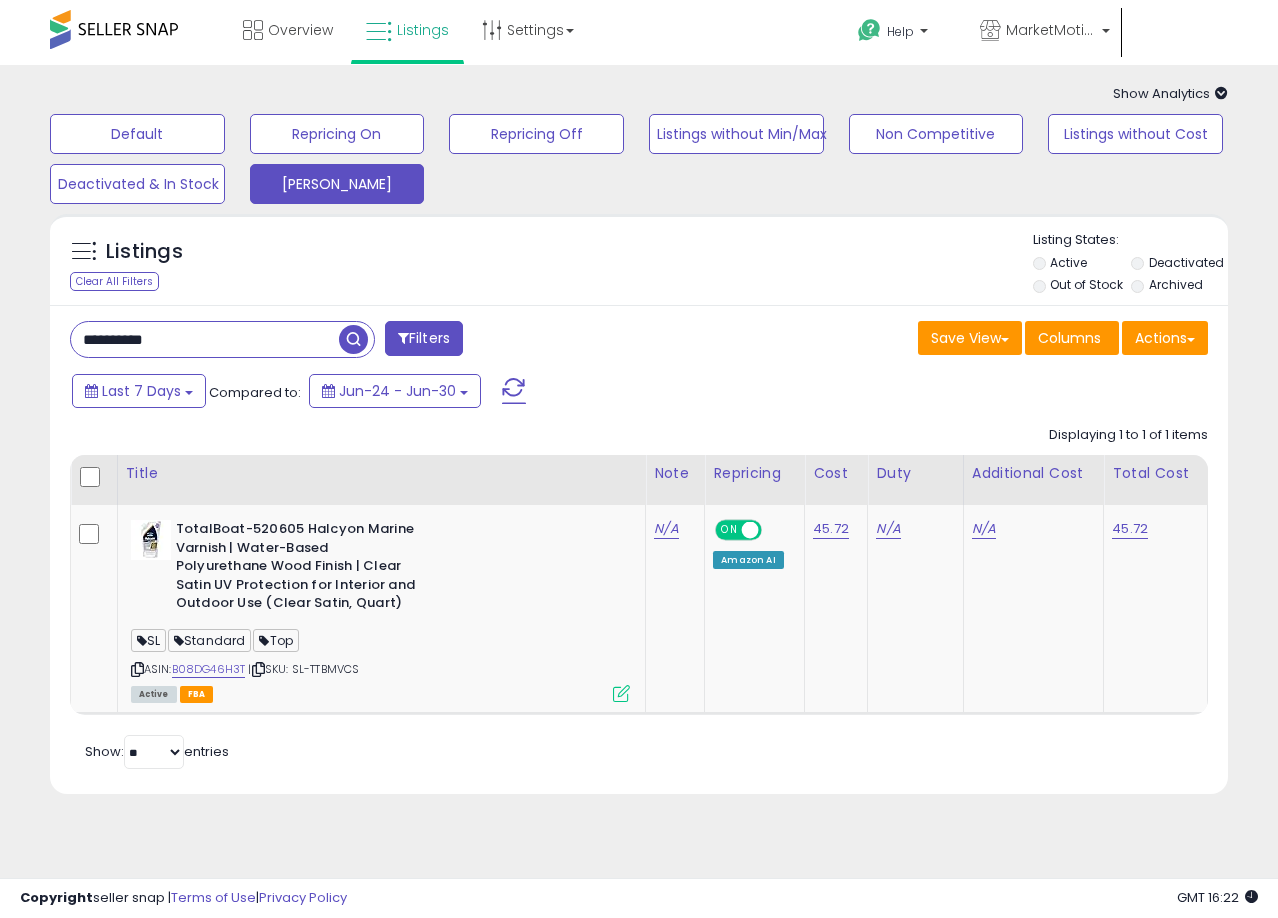 click on "**********" at bounding box center (205, 339) 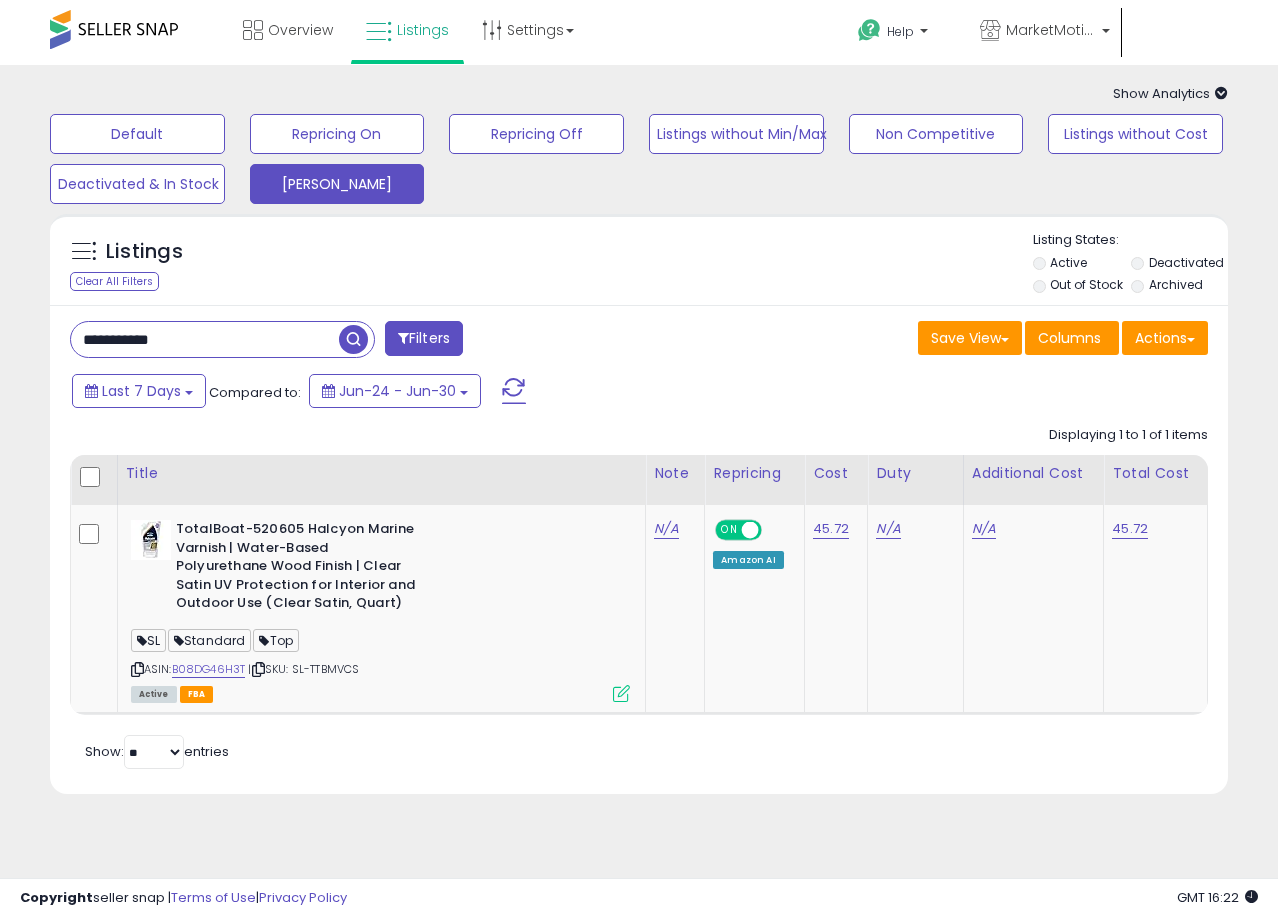 click at bounding box center [353, 339] 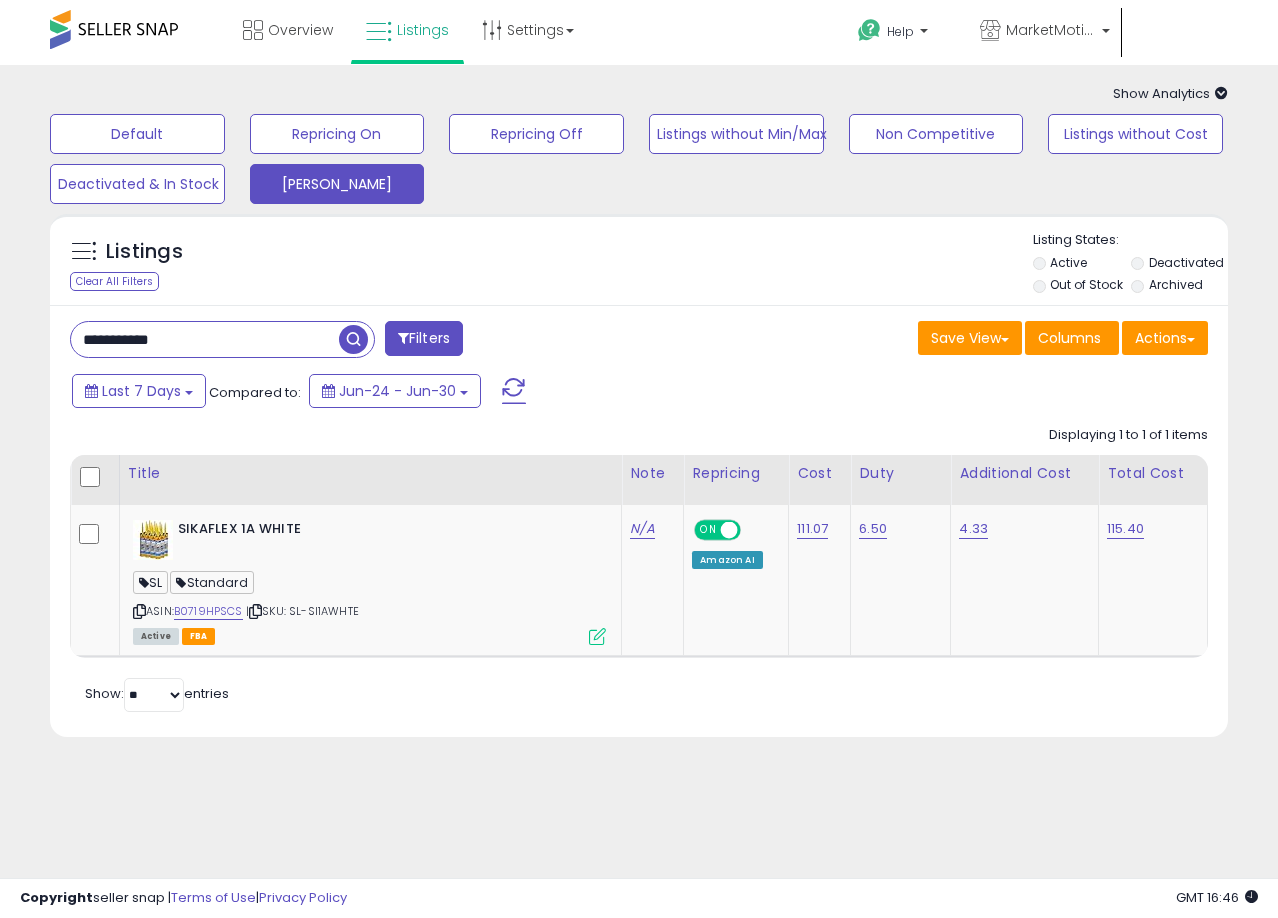 click on "**********" at bounding box center [205, 339] 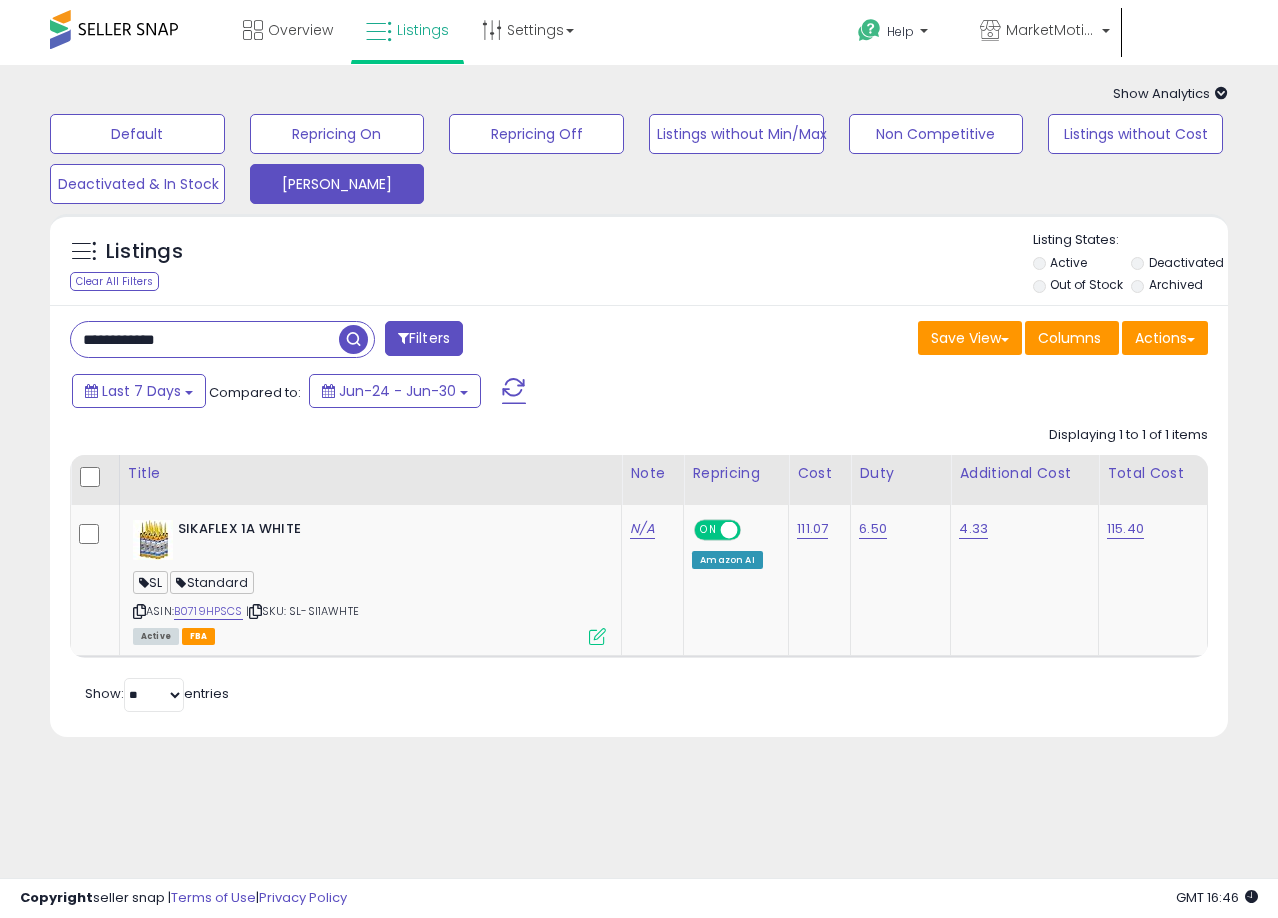 click at bounding box center [353, 339] 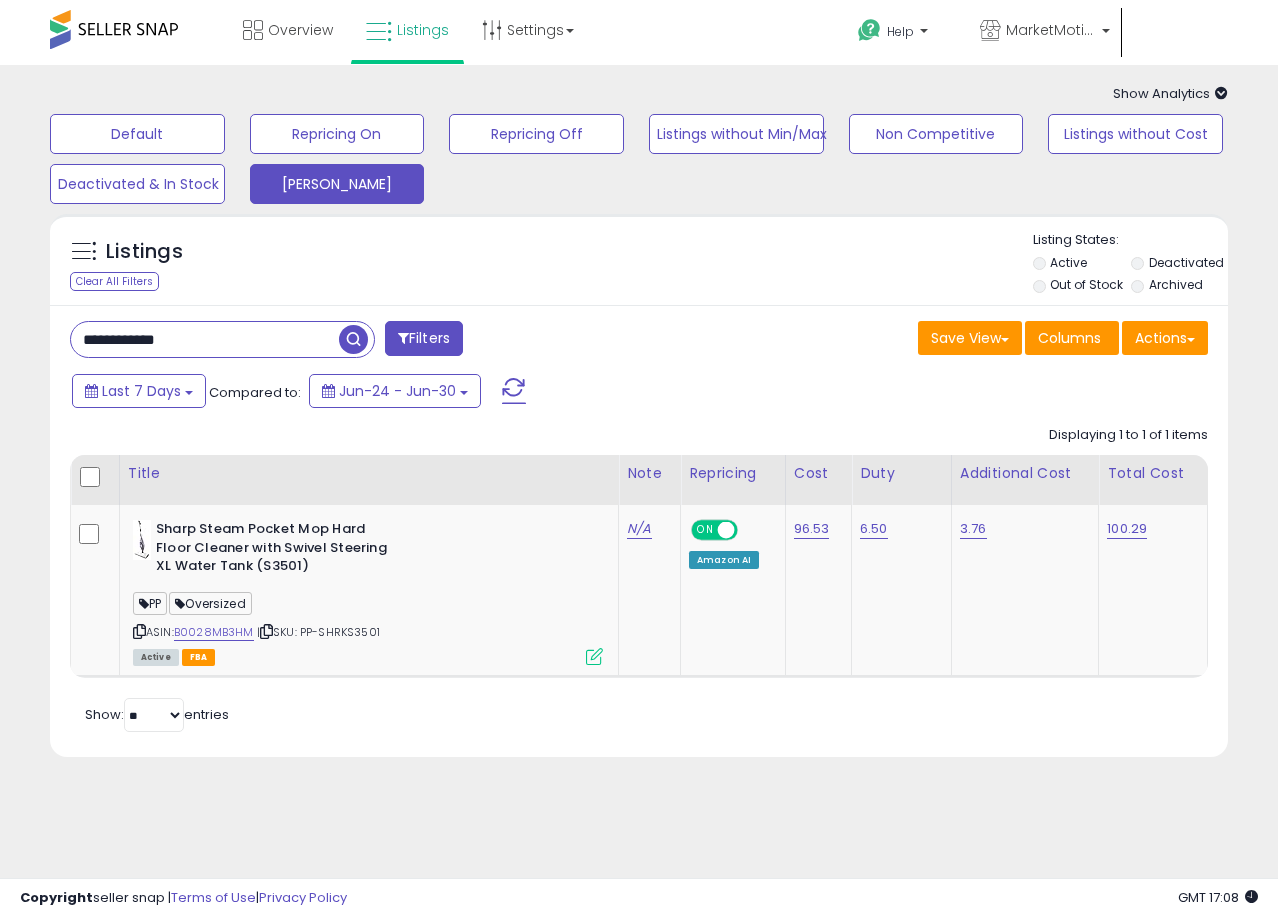 click on "**********" at bounding box center [205, 339] 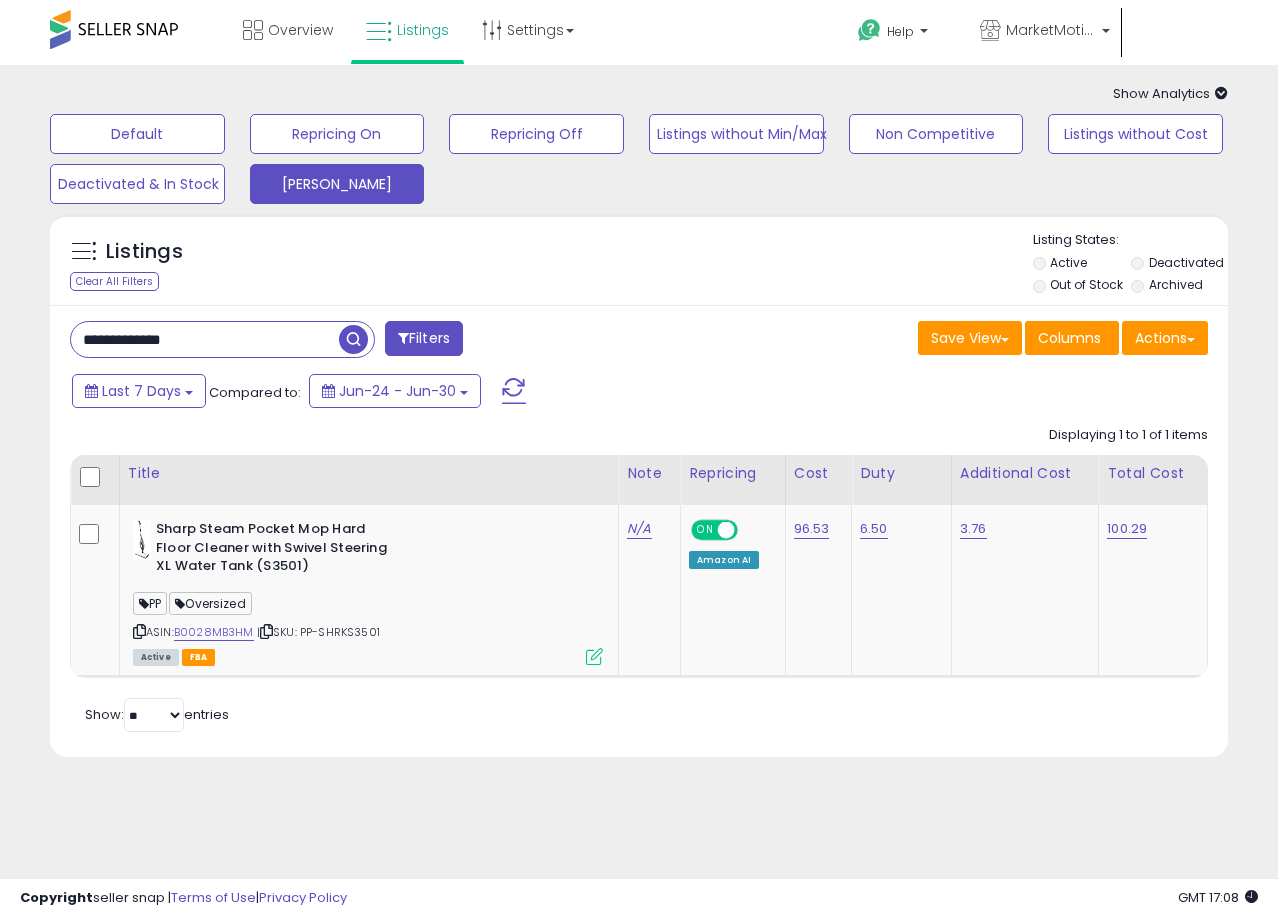 click at bounding box center (353, 339) 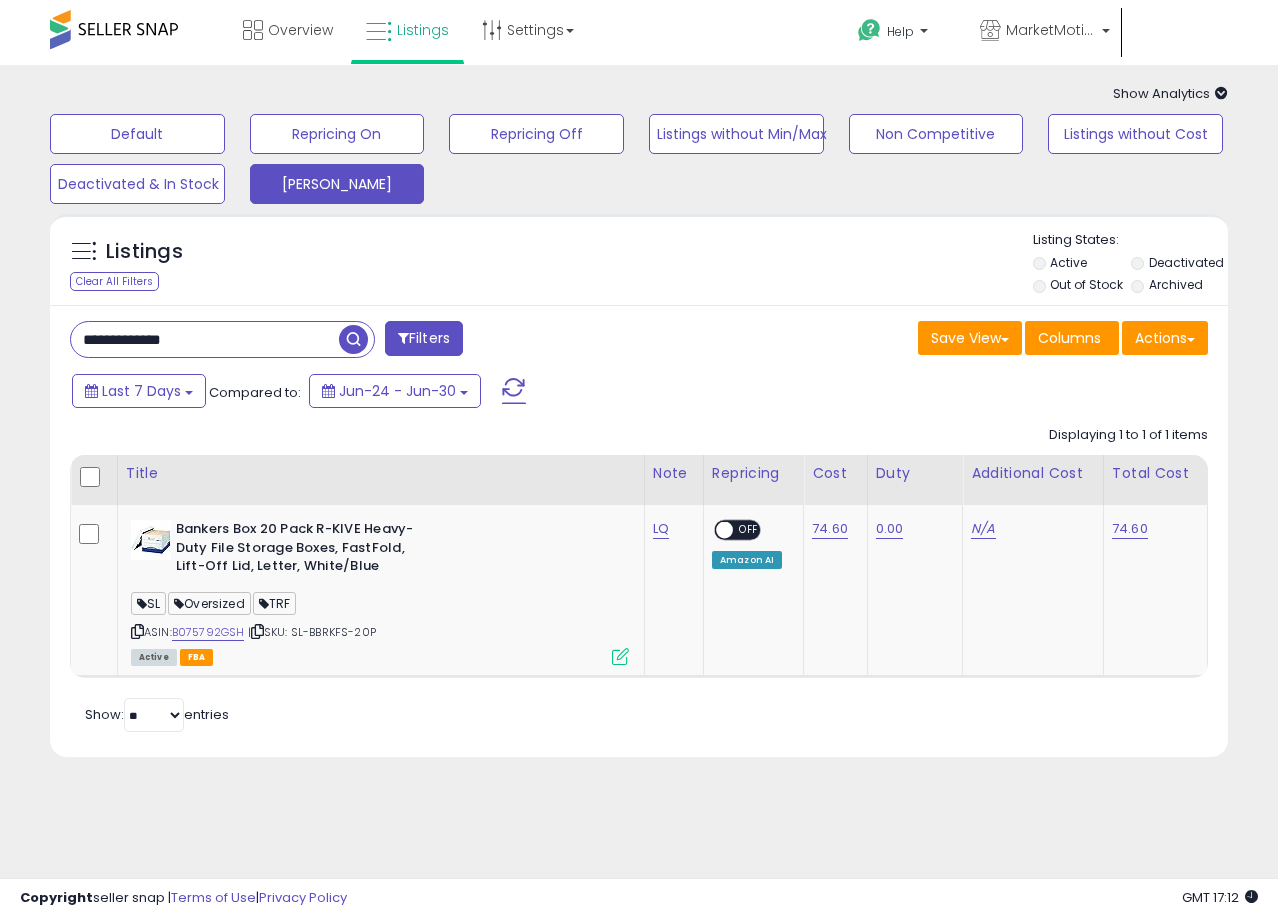 click on "**********" at bounding box center [205, 339] 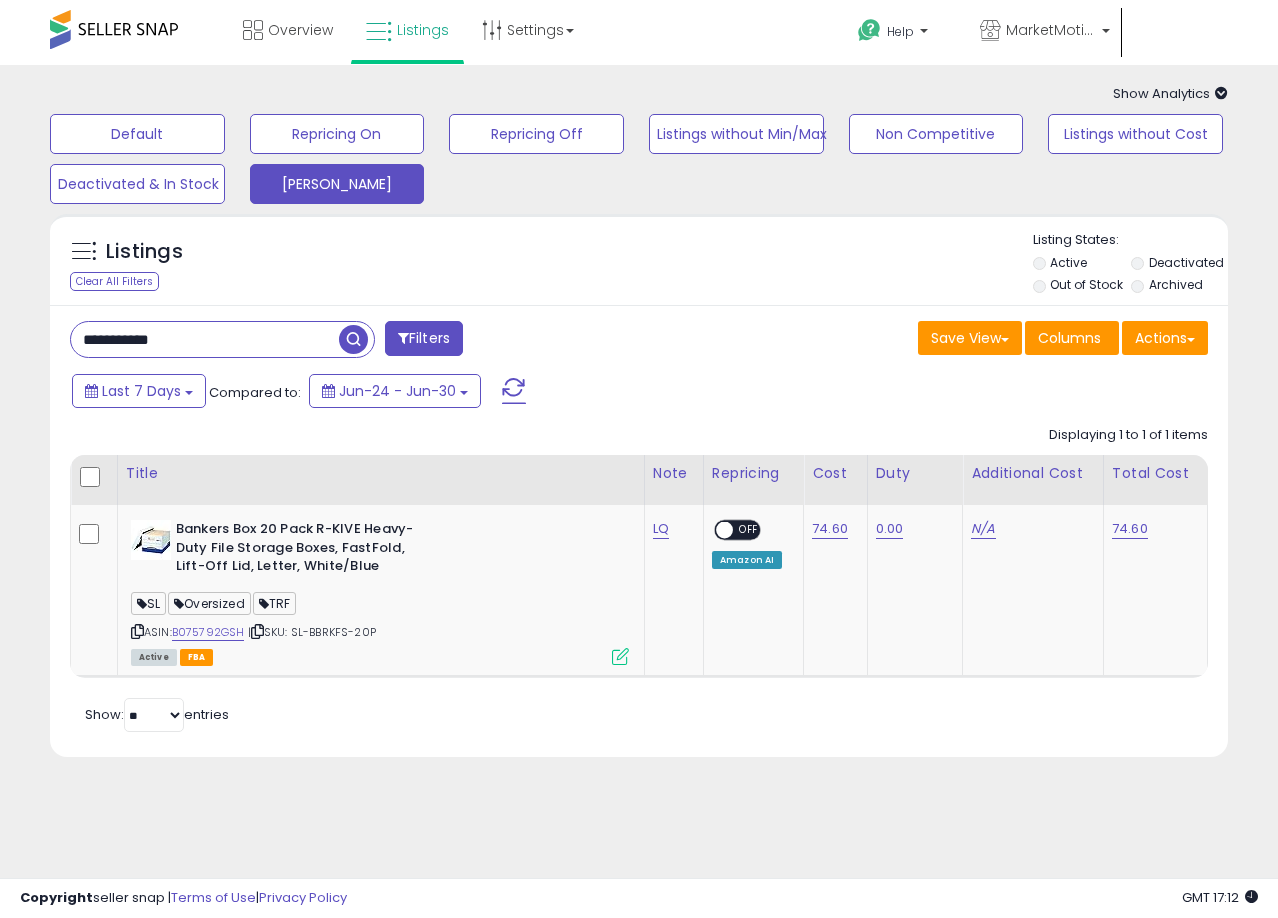 click at bounding box center [353, 339] 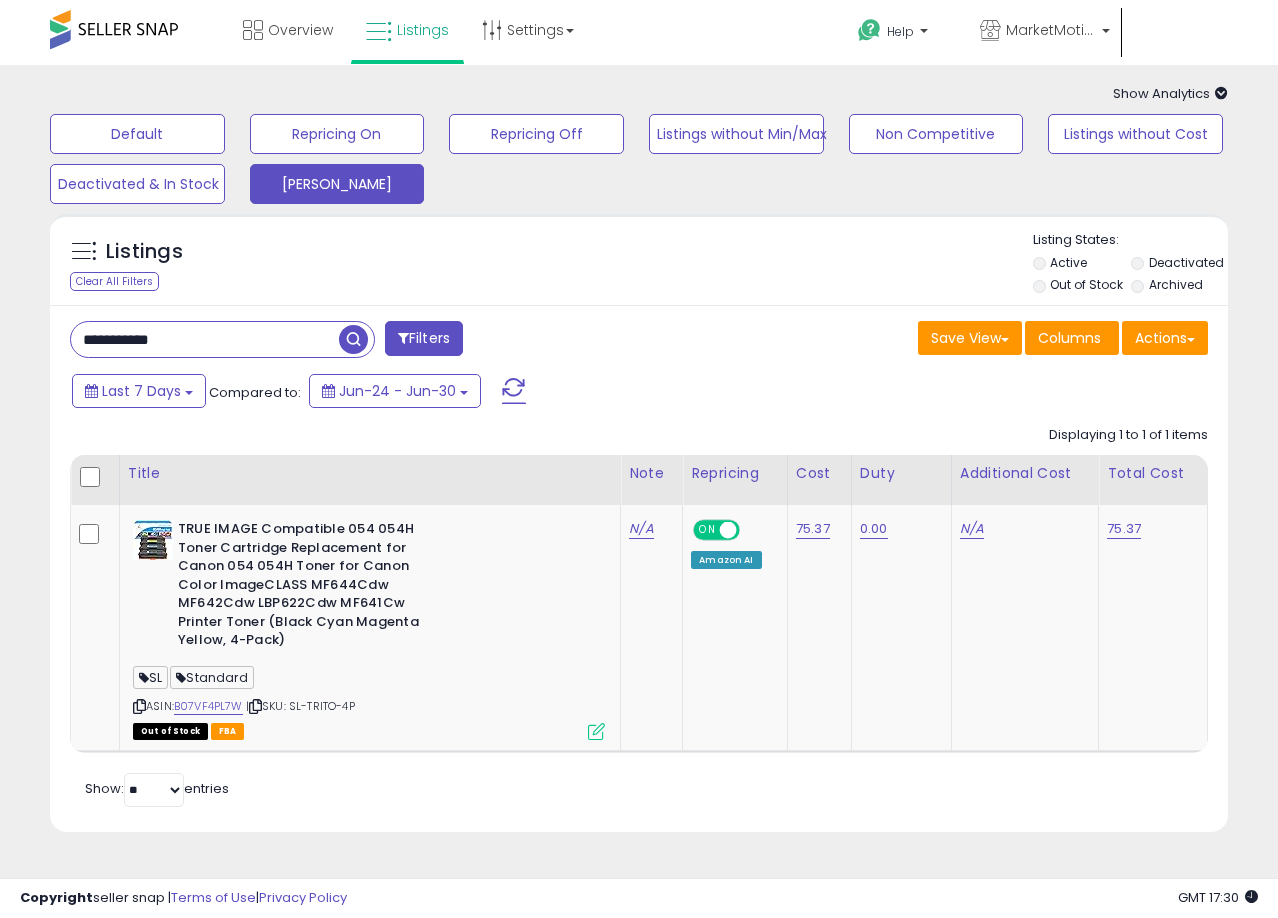 click on "**********" at bounding box center [205, 339] 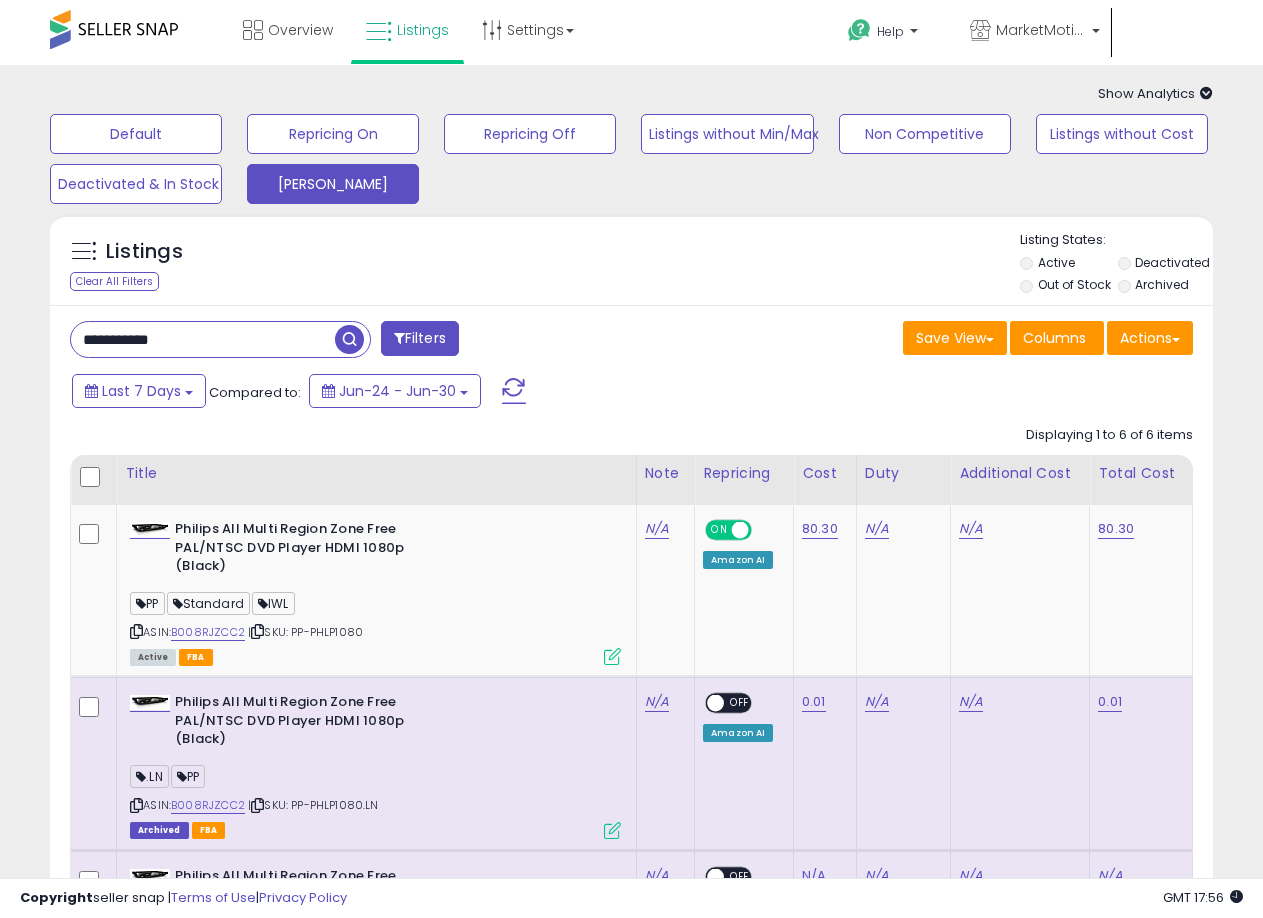 click on "**********" at bounding box center [203, 339] 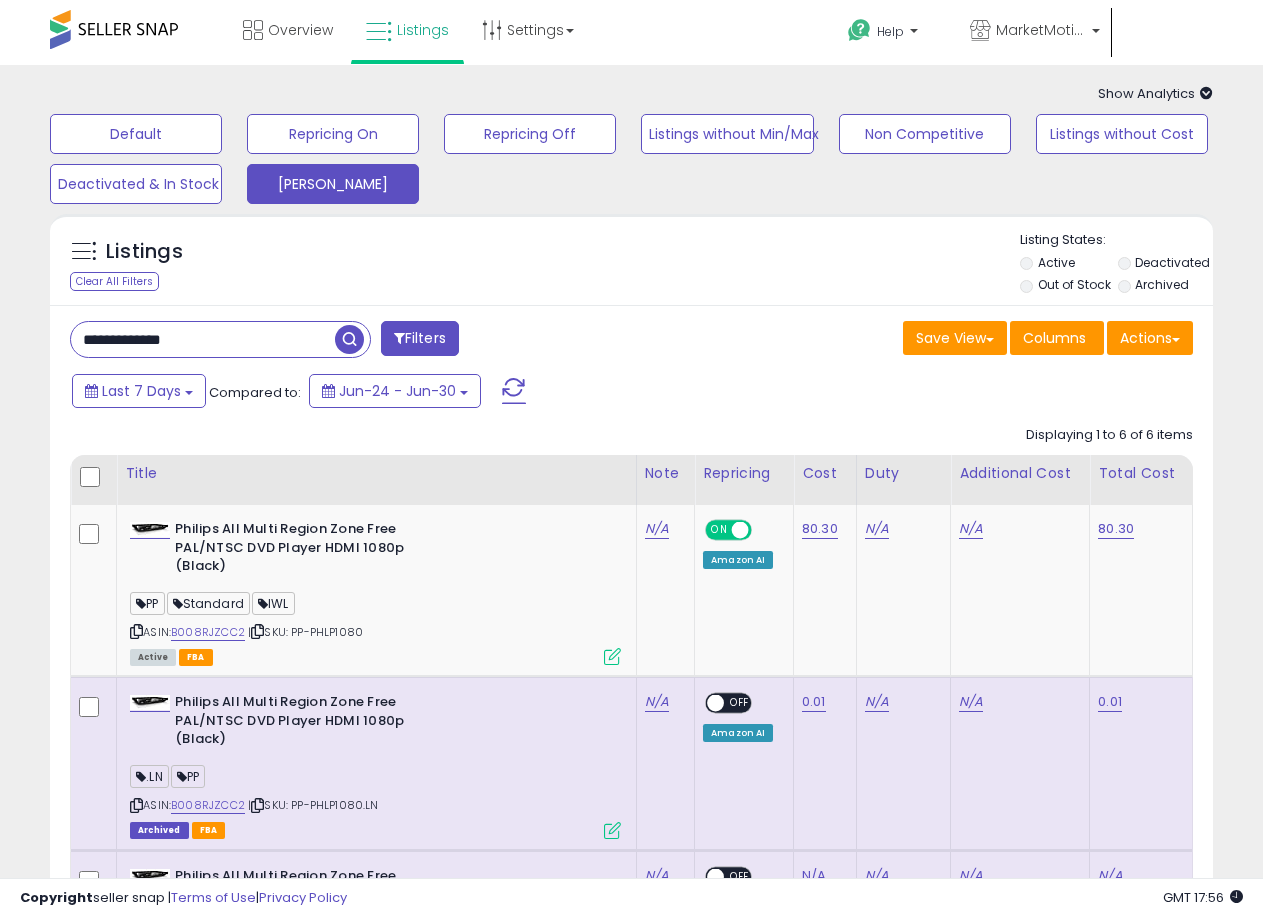type on "**********" 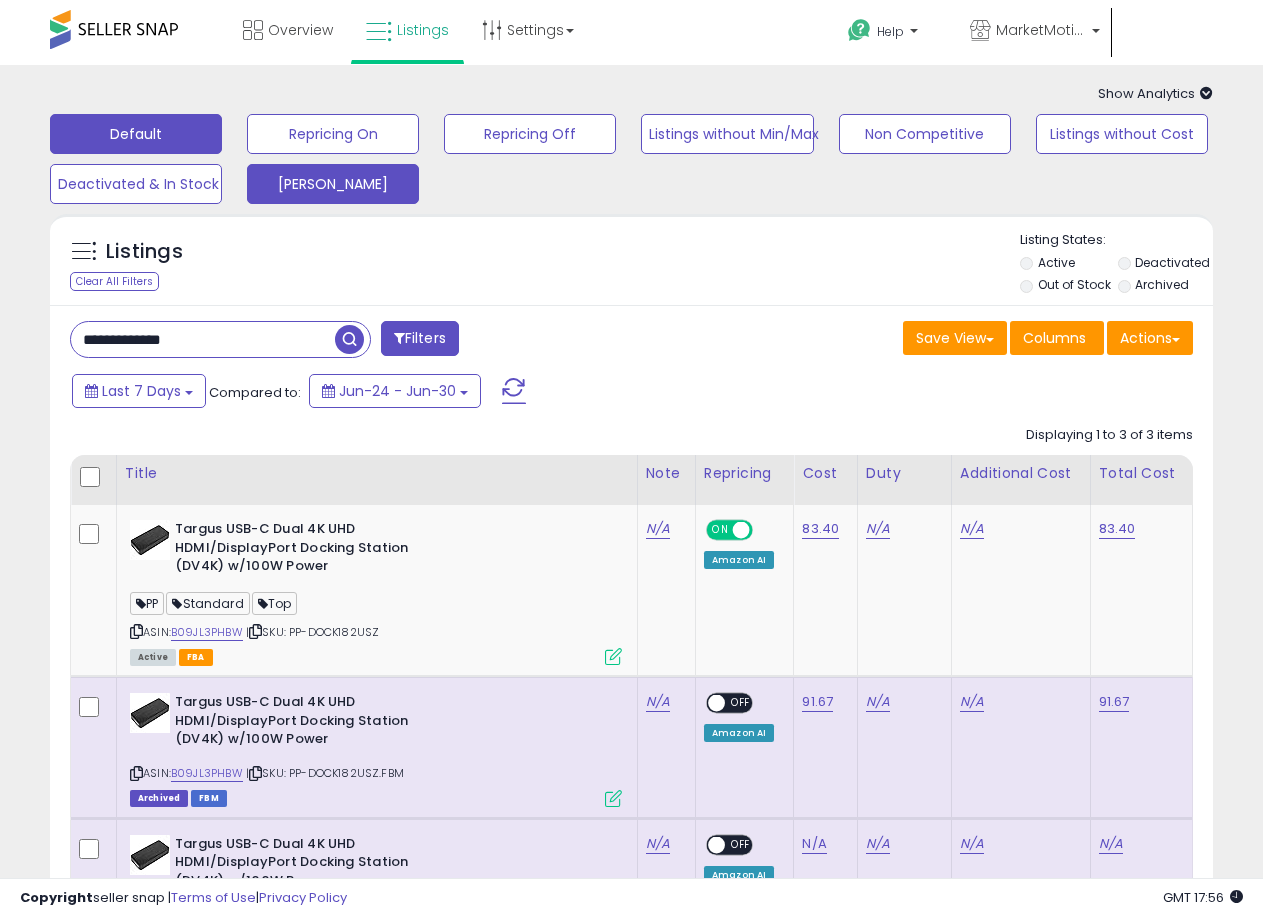 click on "Default" at bounding box center [136, 134] 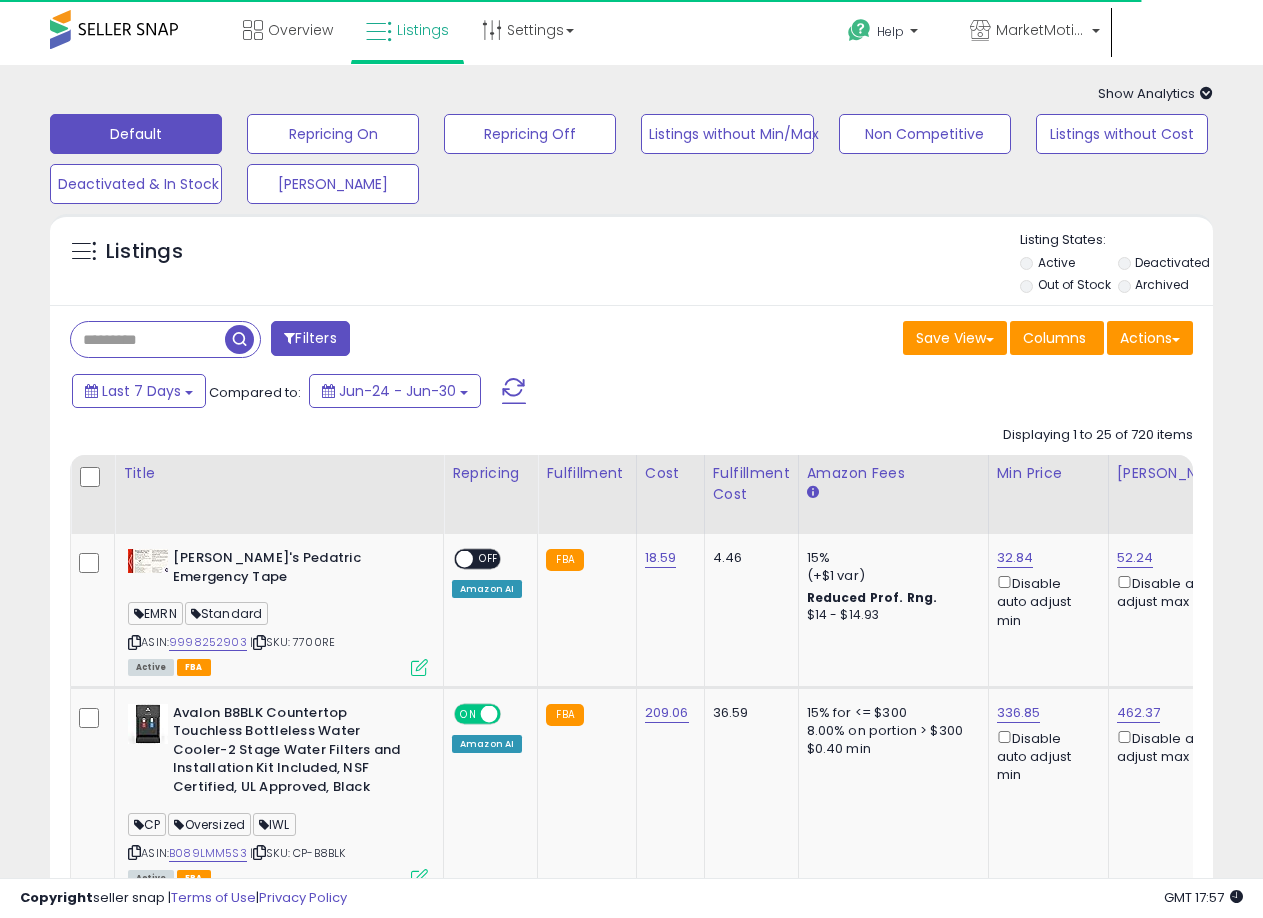 click at bounding box center (148, 339) 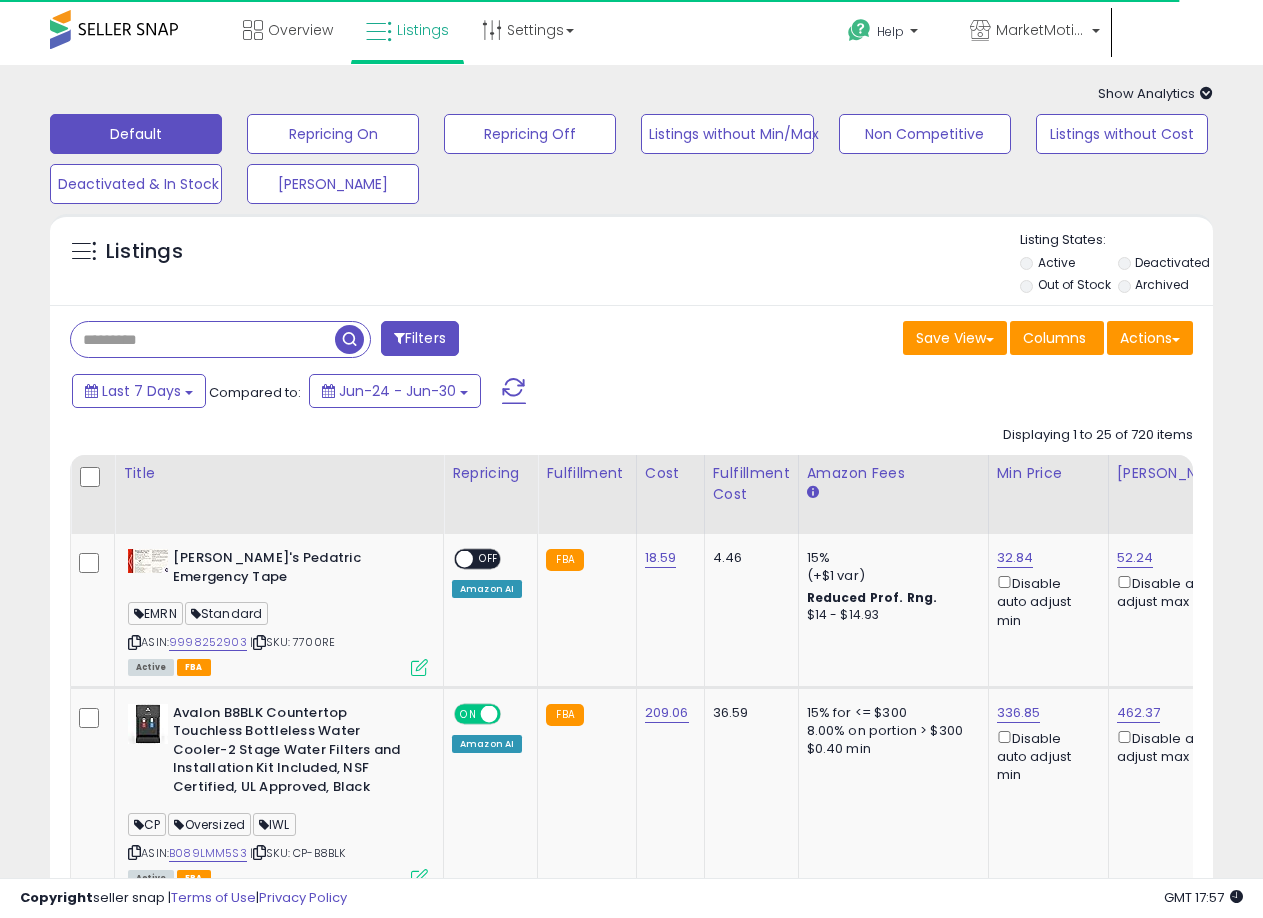 paste on "**********" 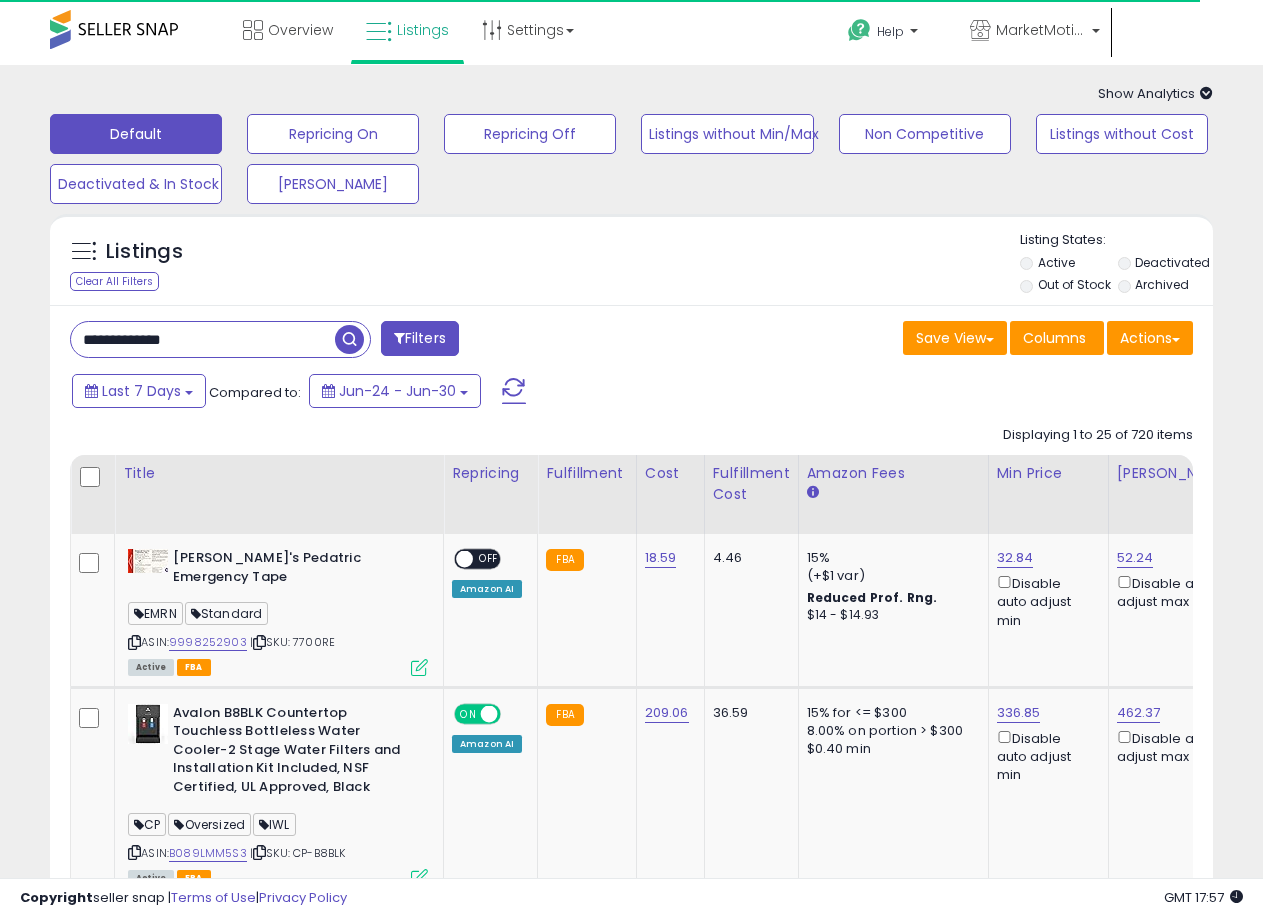 type on "**********" 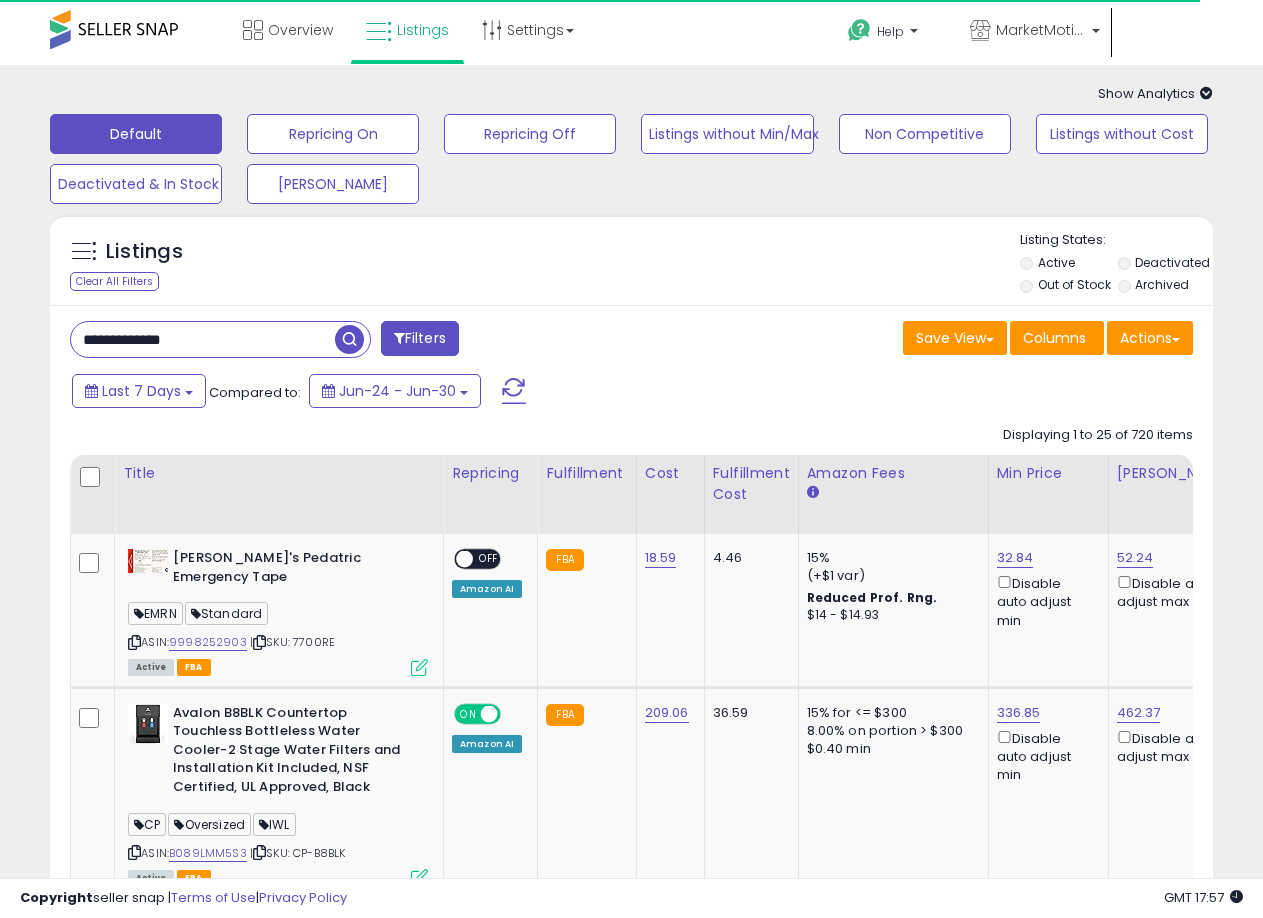 click at bounding box center (349, 339) 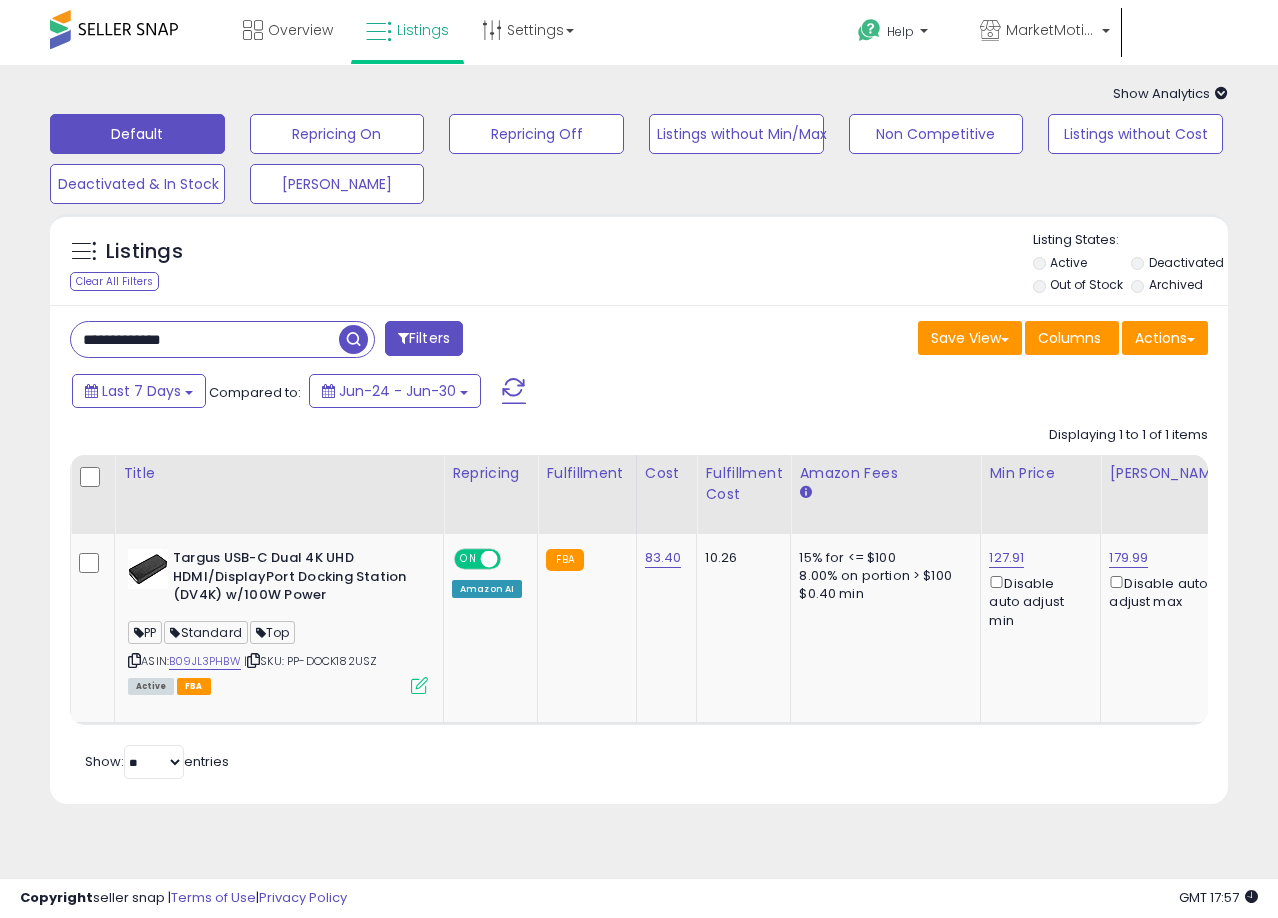 scroll, scrollTop: 0, scrollLeft: 131, axis: horizontal 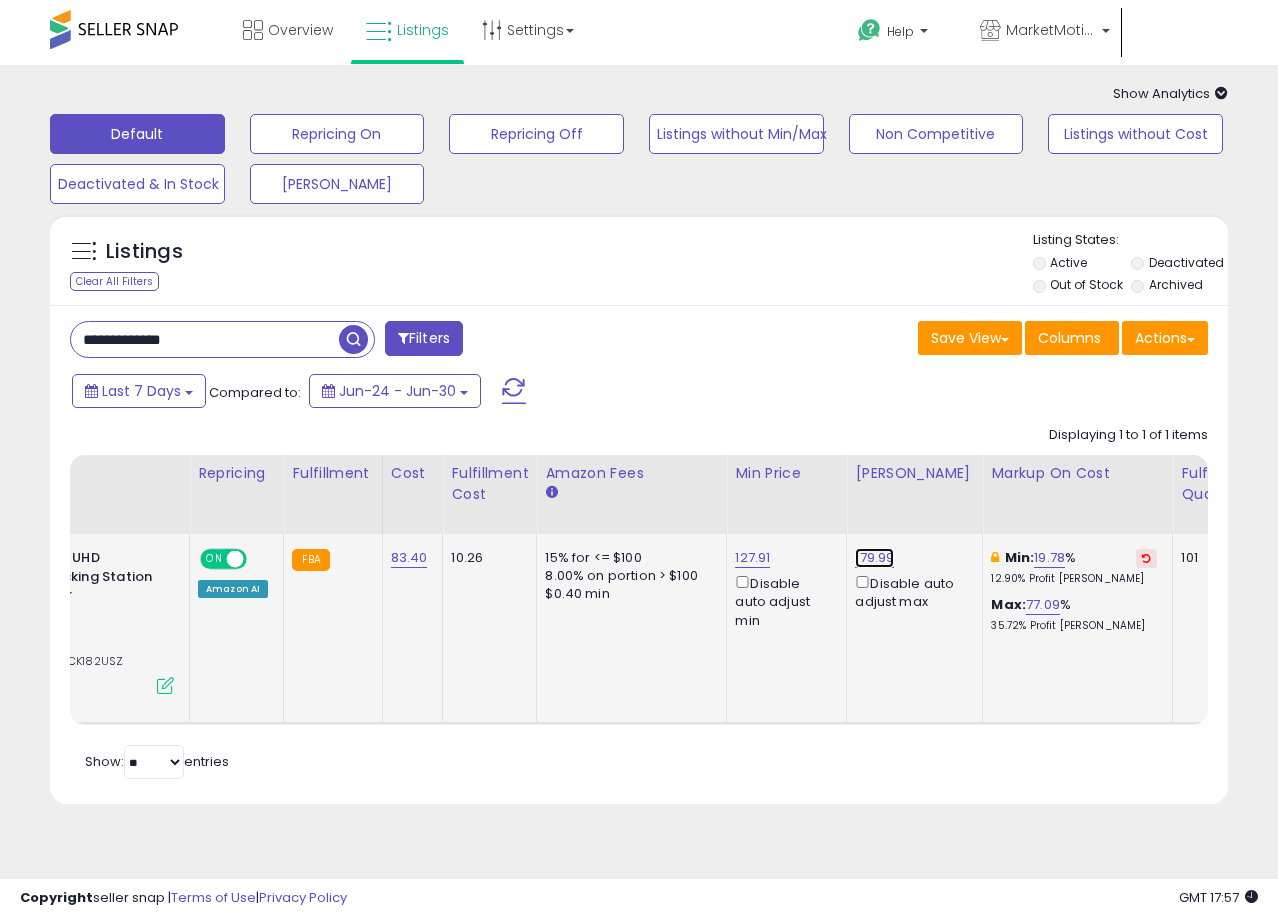 click on "179.99" at bounding box center (874, 558) 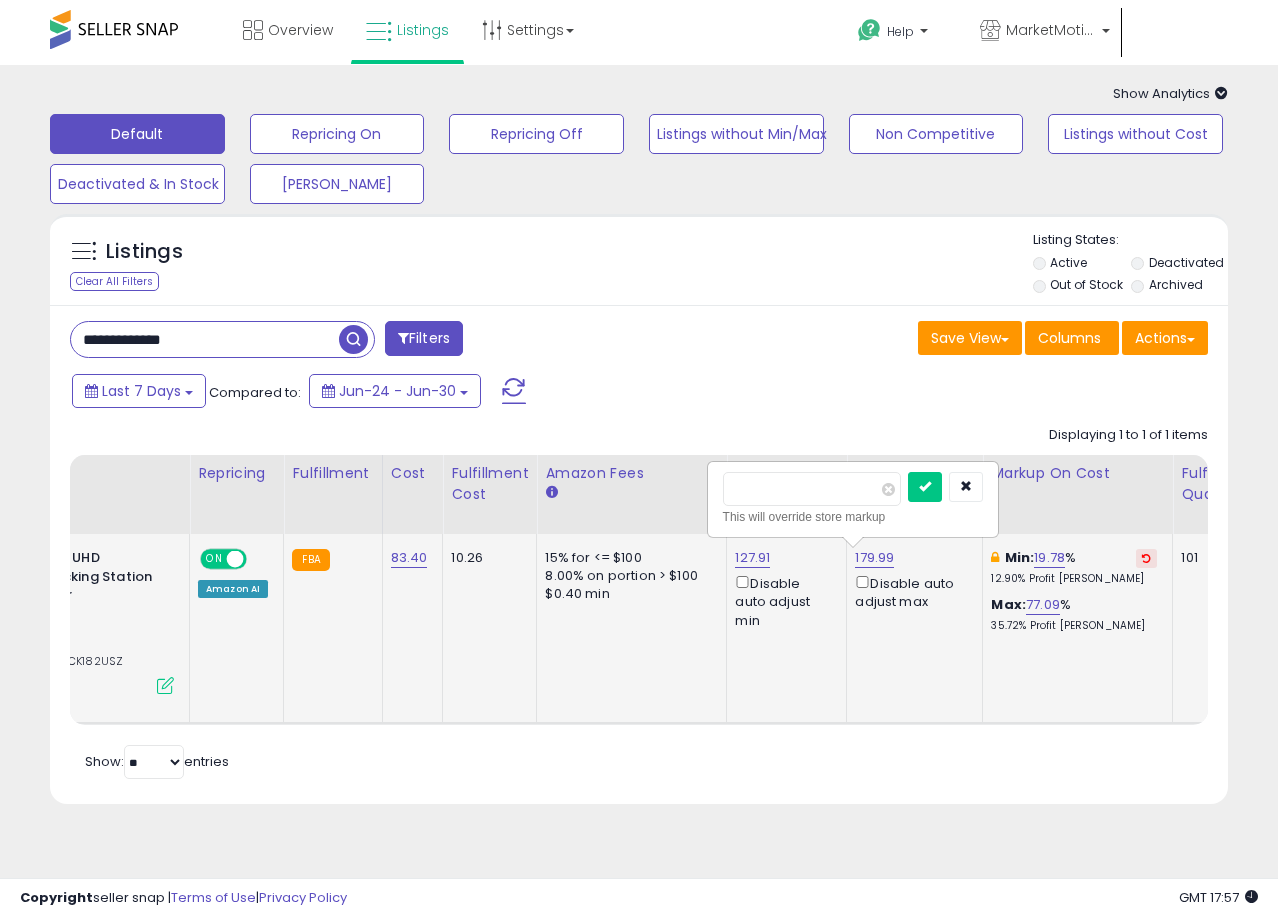 click on "******" at bounding box center [812, 489] 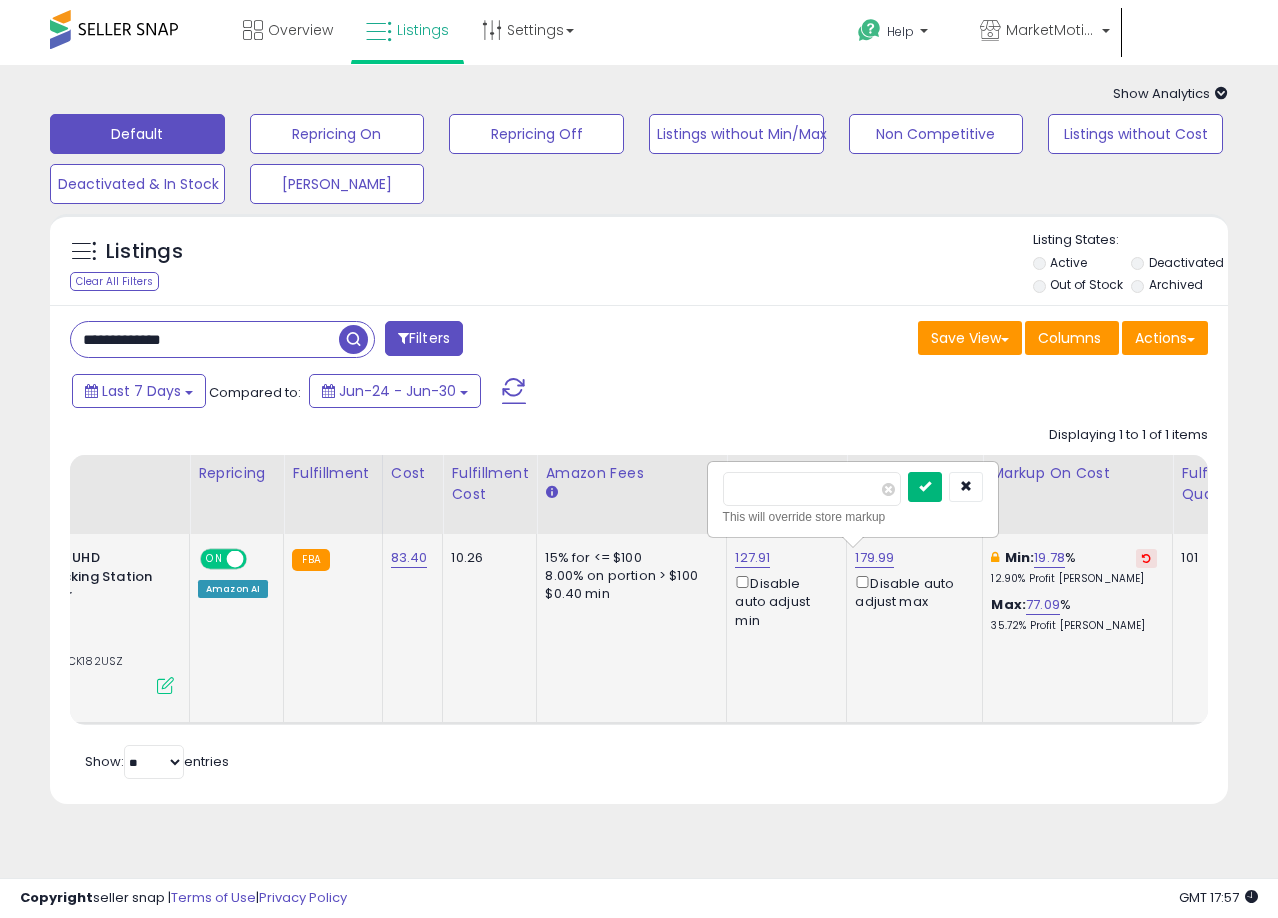 type on "******" 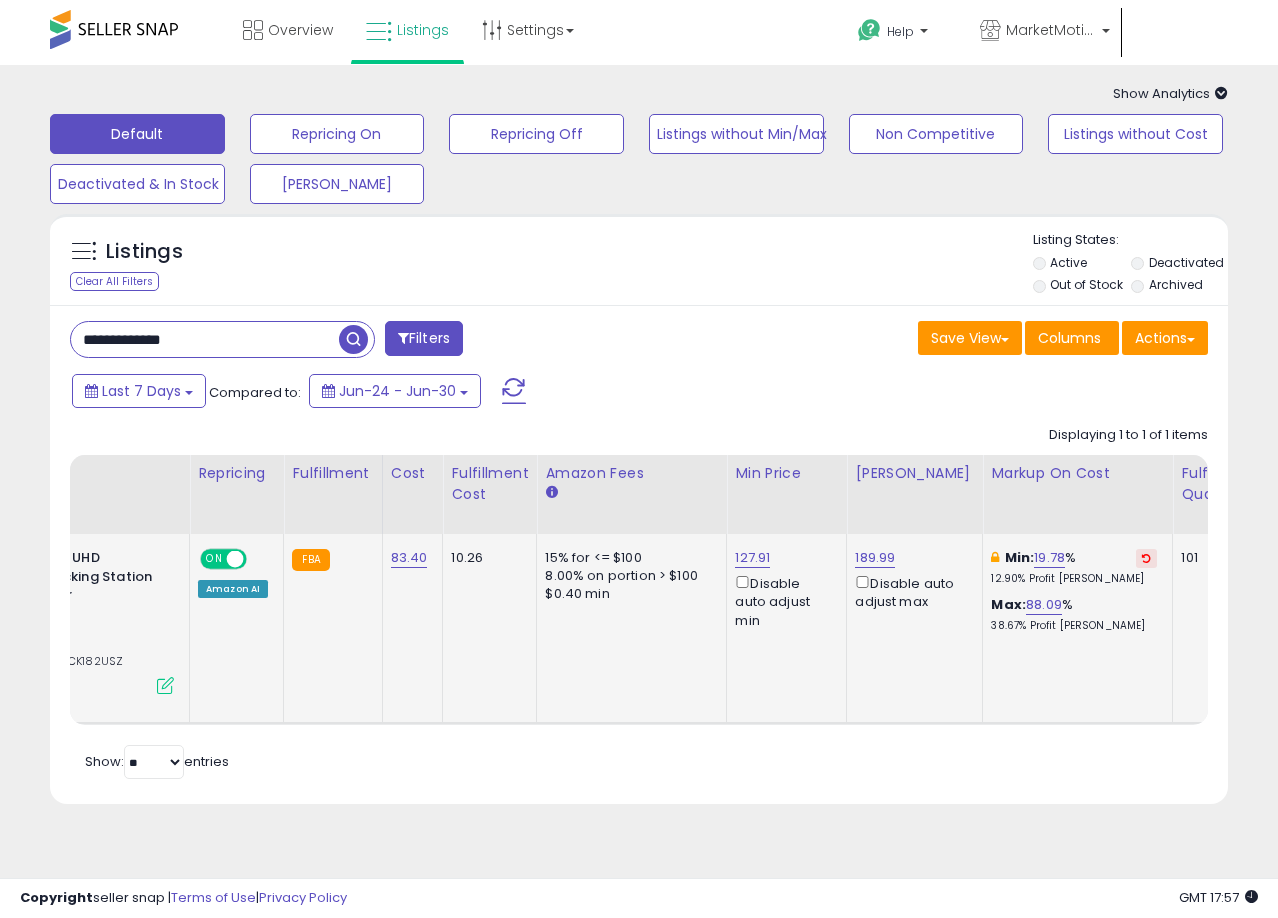 click at bounding box center [1146, 558] 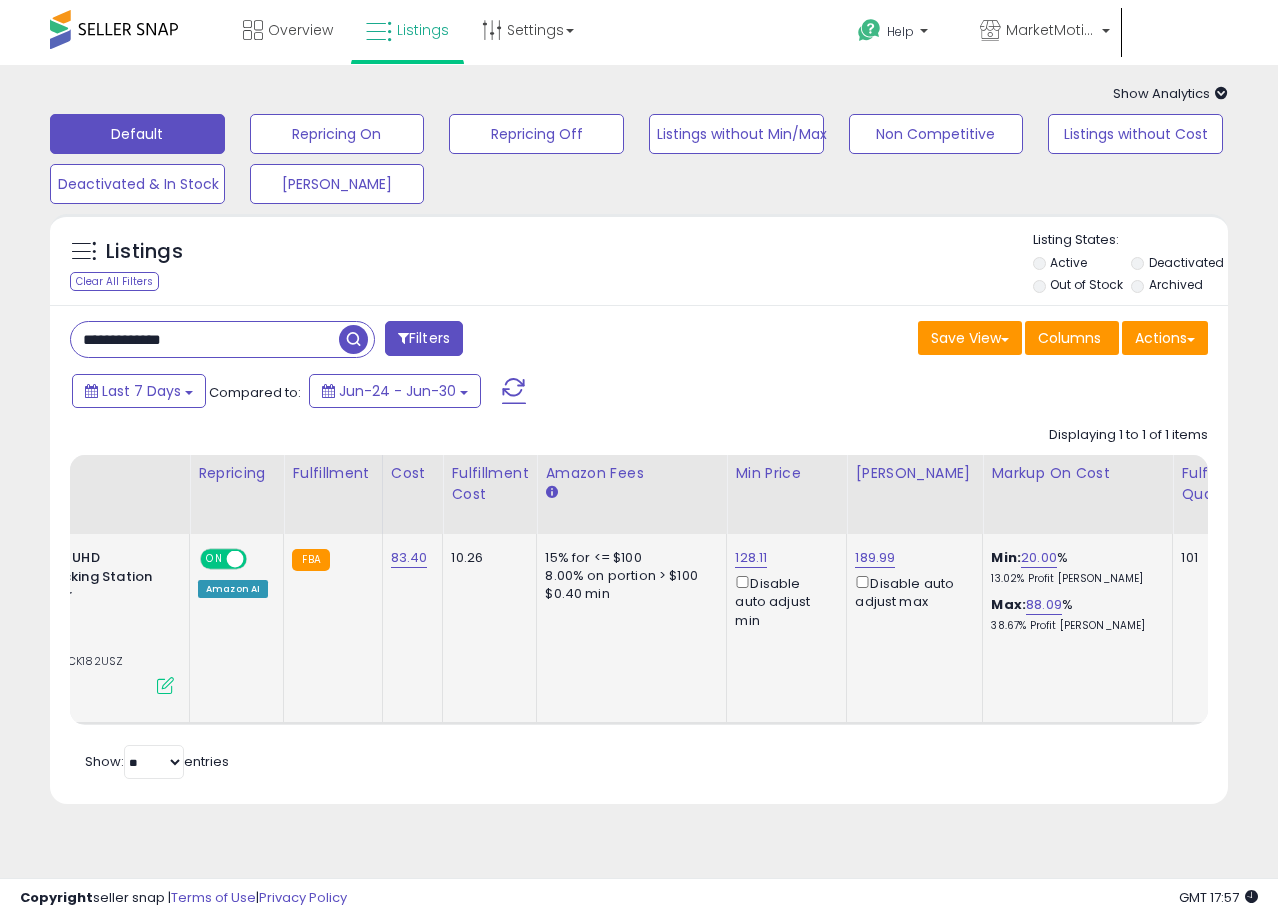 scroll, scrollTop: 0, scrollLeft: 139, axis: horizontal 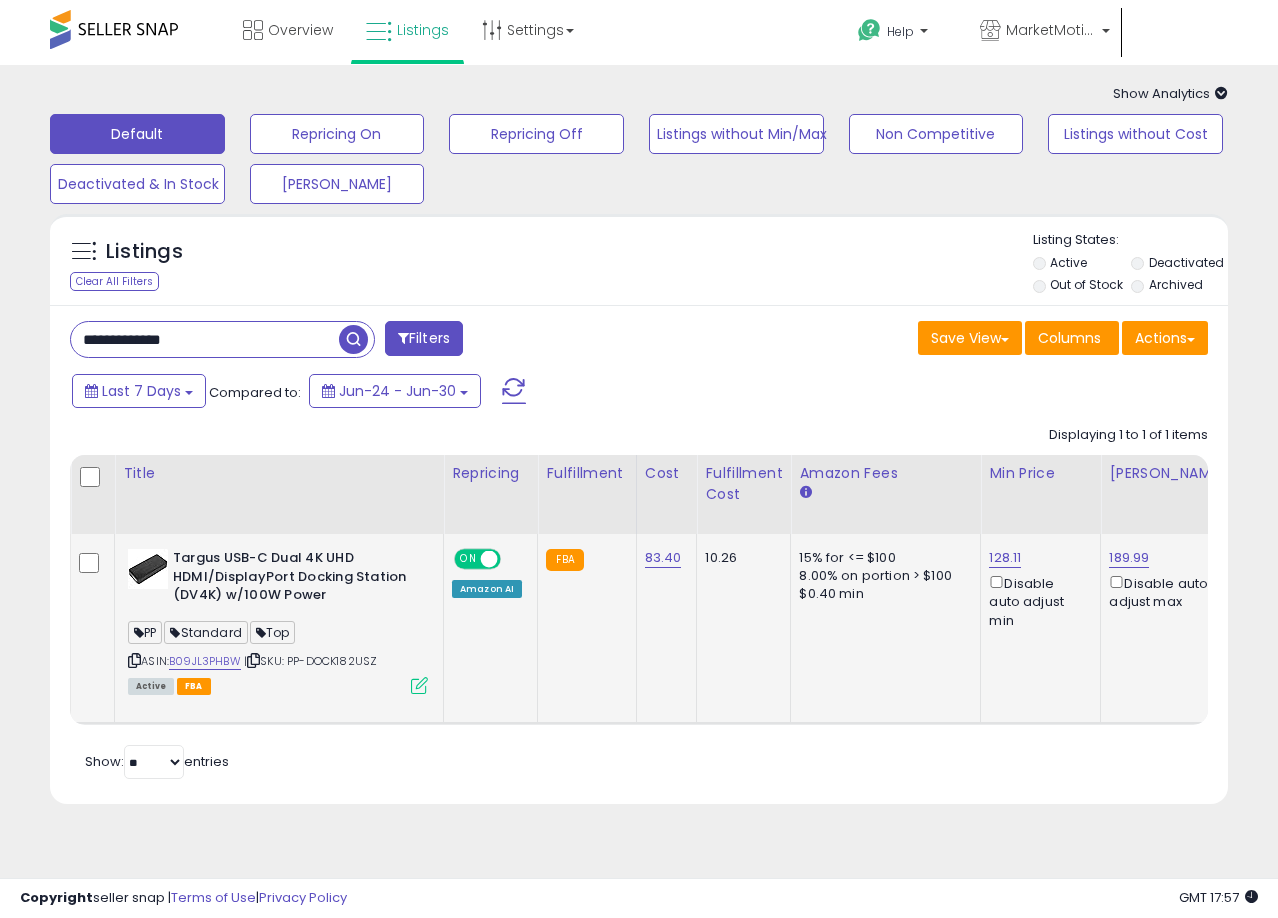 click on "Save View
Save As New View
Update Current View
Columns
Actions
Import  Export Visible Columns" at bounding box center [931, 340] 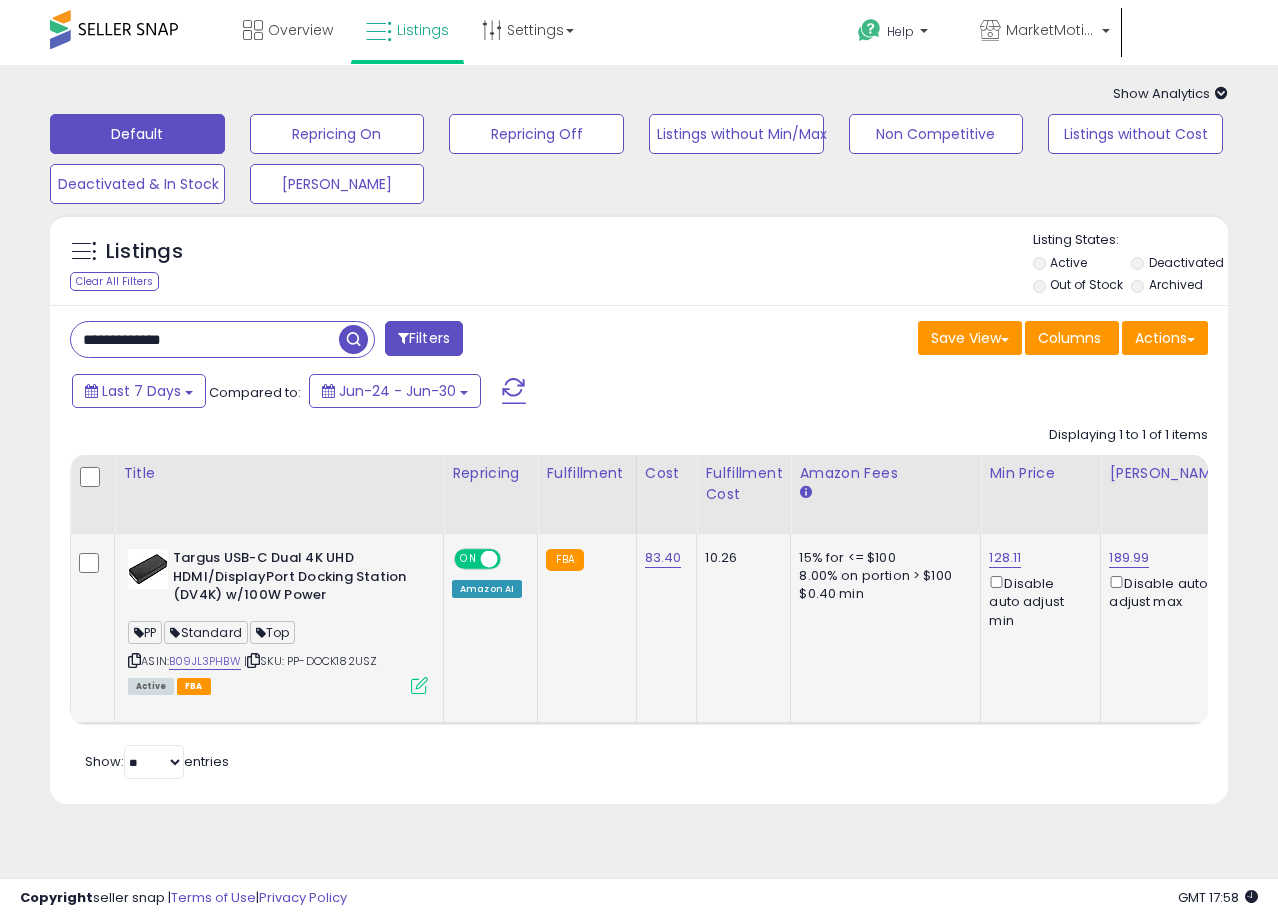 scroll, scrollTop: 0, scrollLeft: 251, axis: horizontal 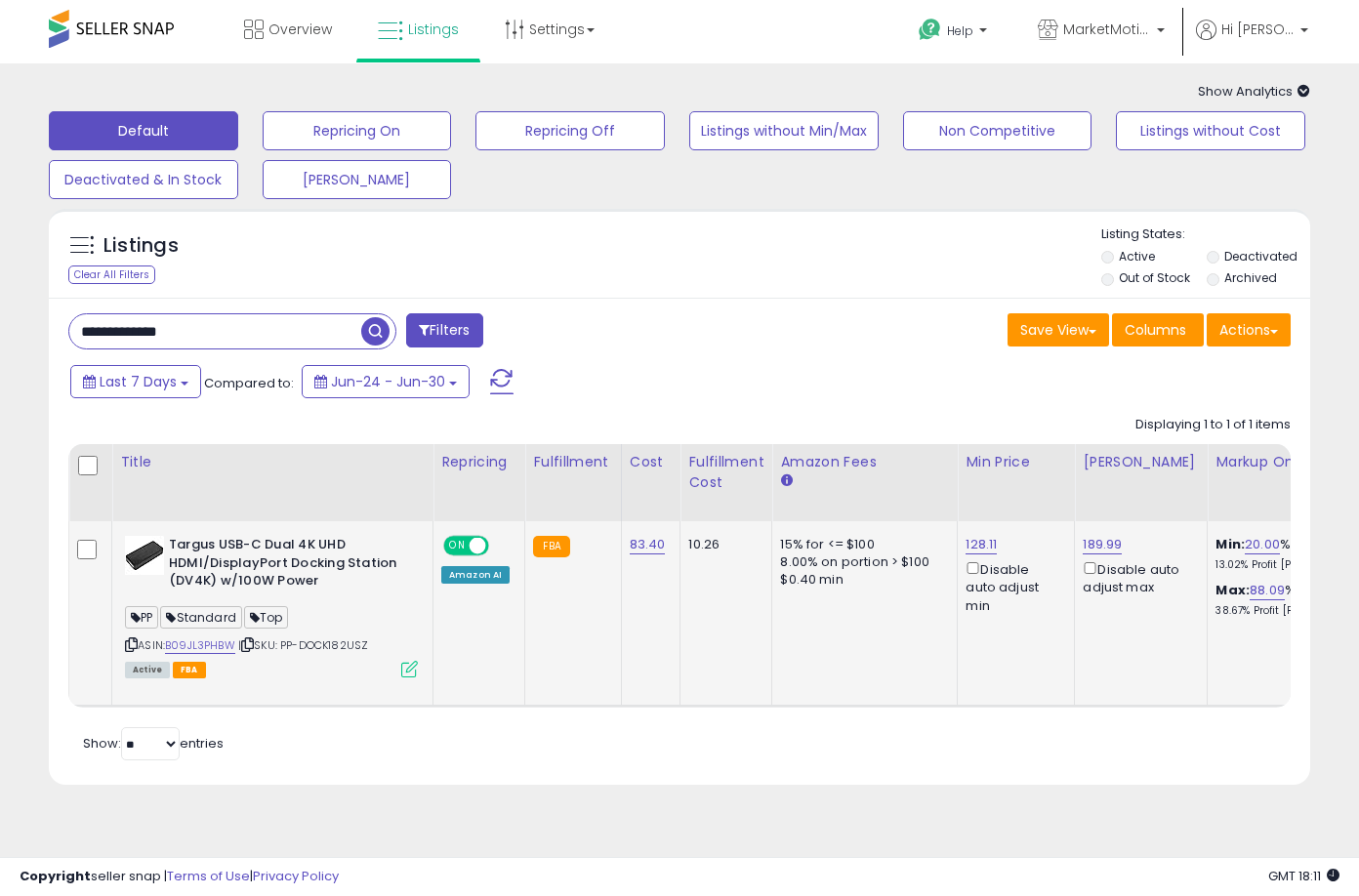 click on "**********" at bounding box center (215, 331) 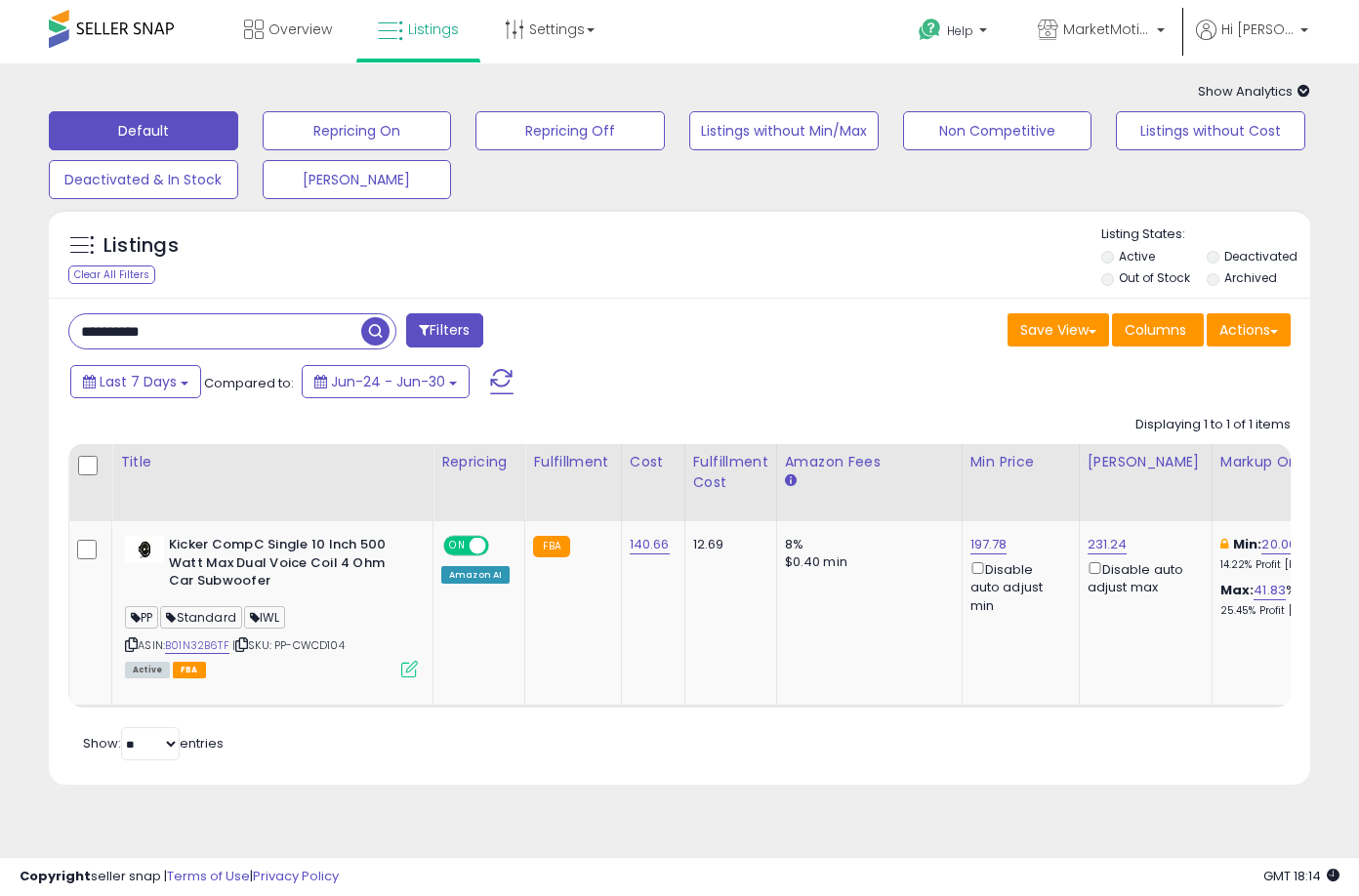 click on "**********" at bounding box center (215, 331) 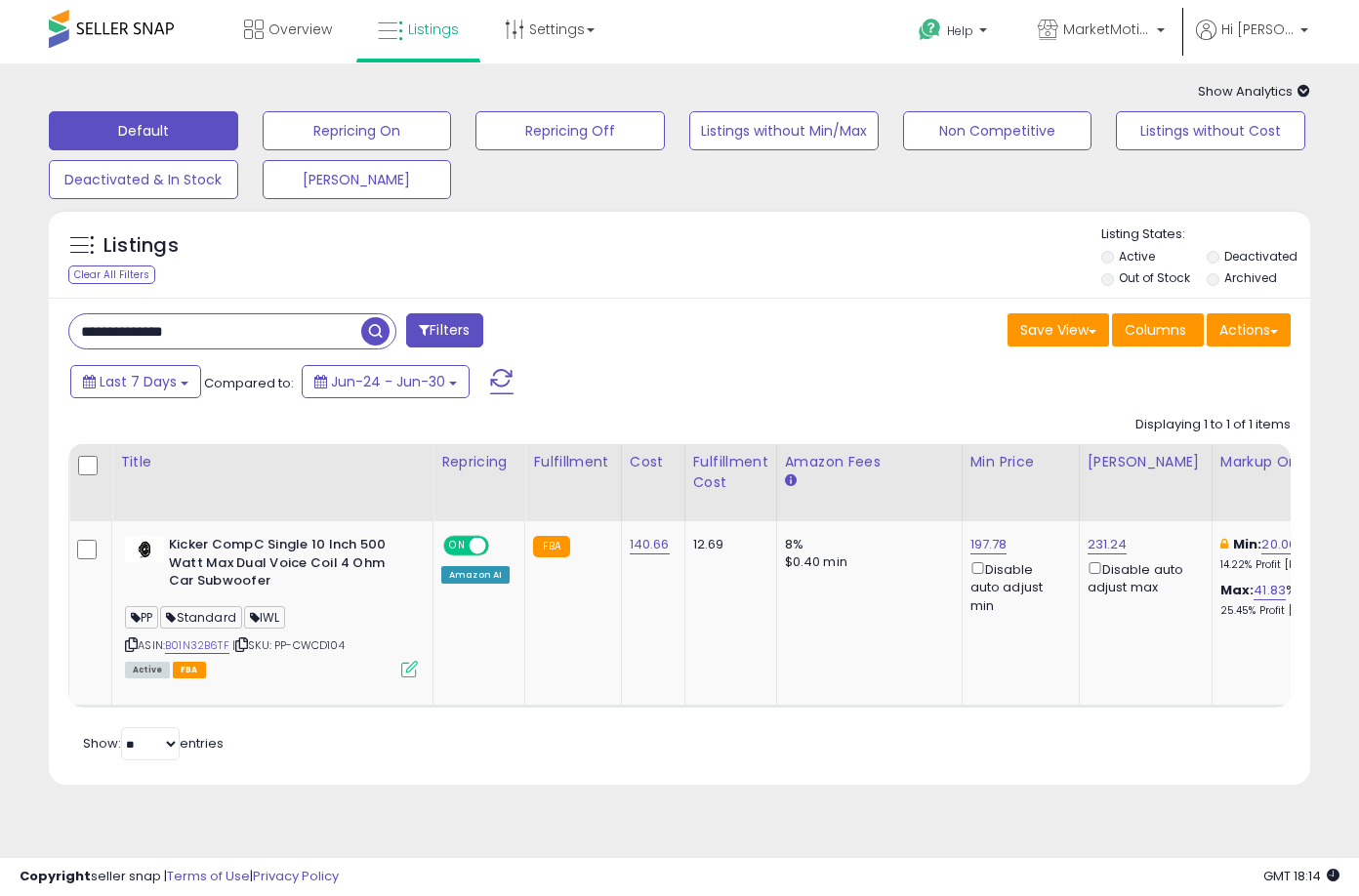 click at bounding box center [375, 331] 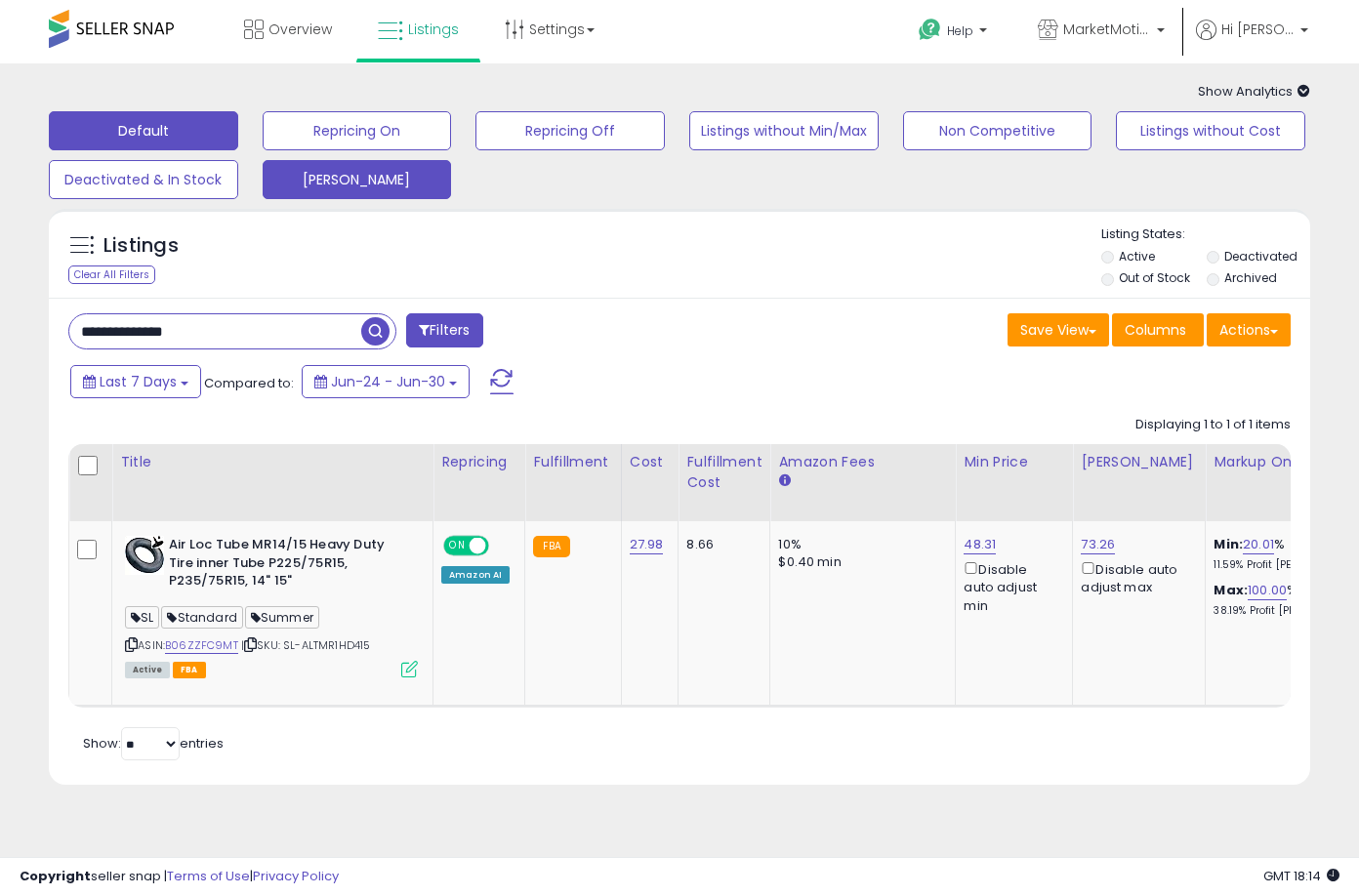 click on "[PERSON_NAME]" at bounding box center (357, 131) 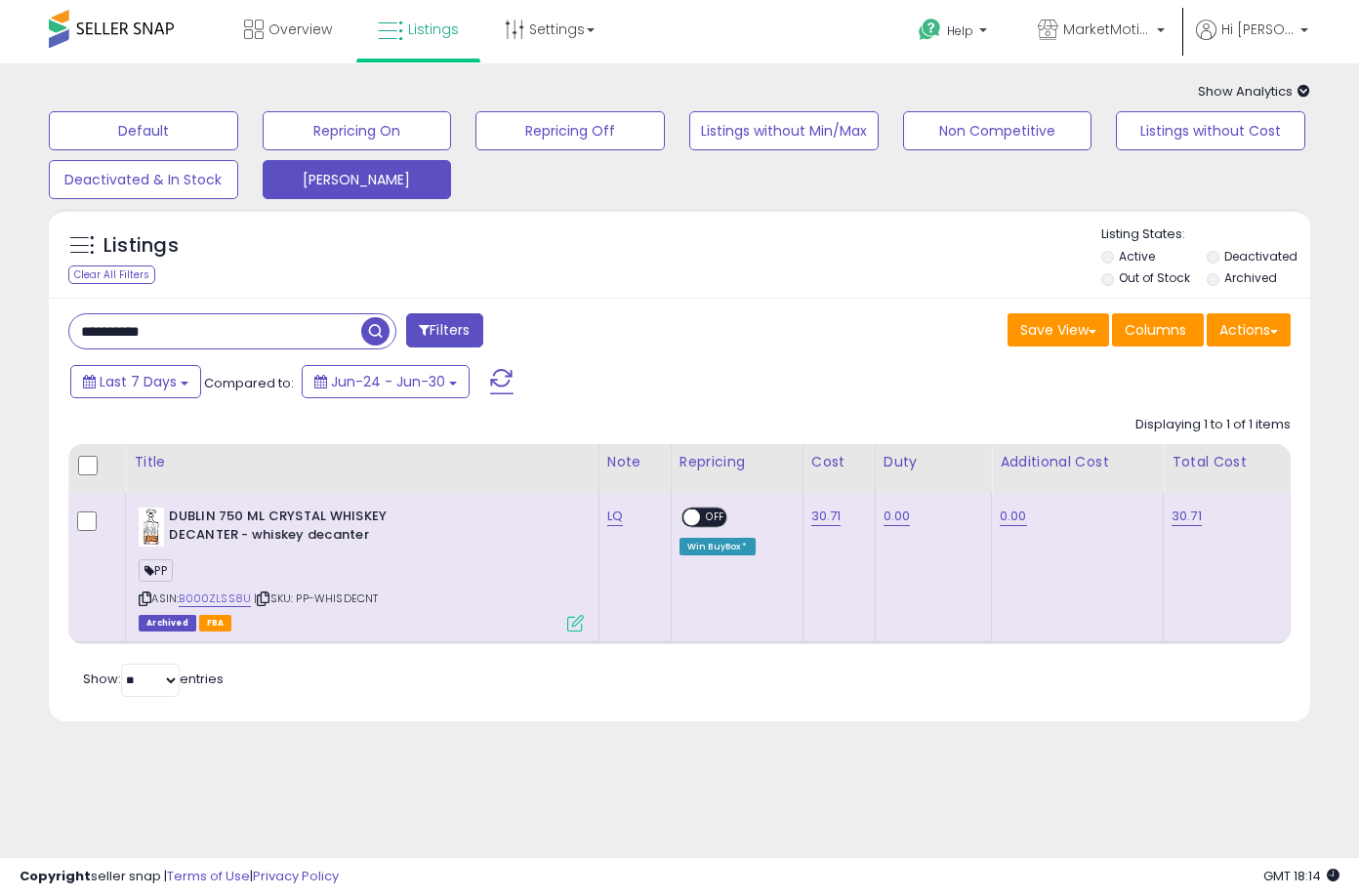 click on "**********" at bounding box center [215, 331] 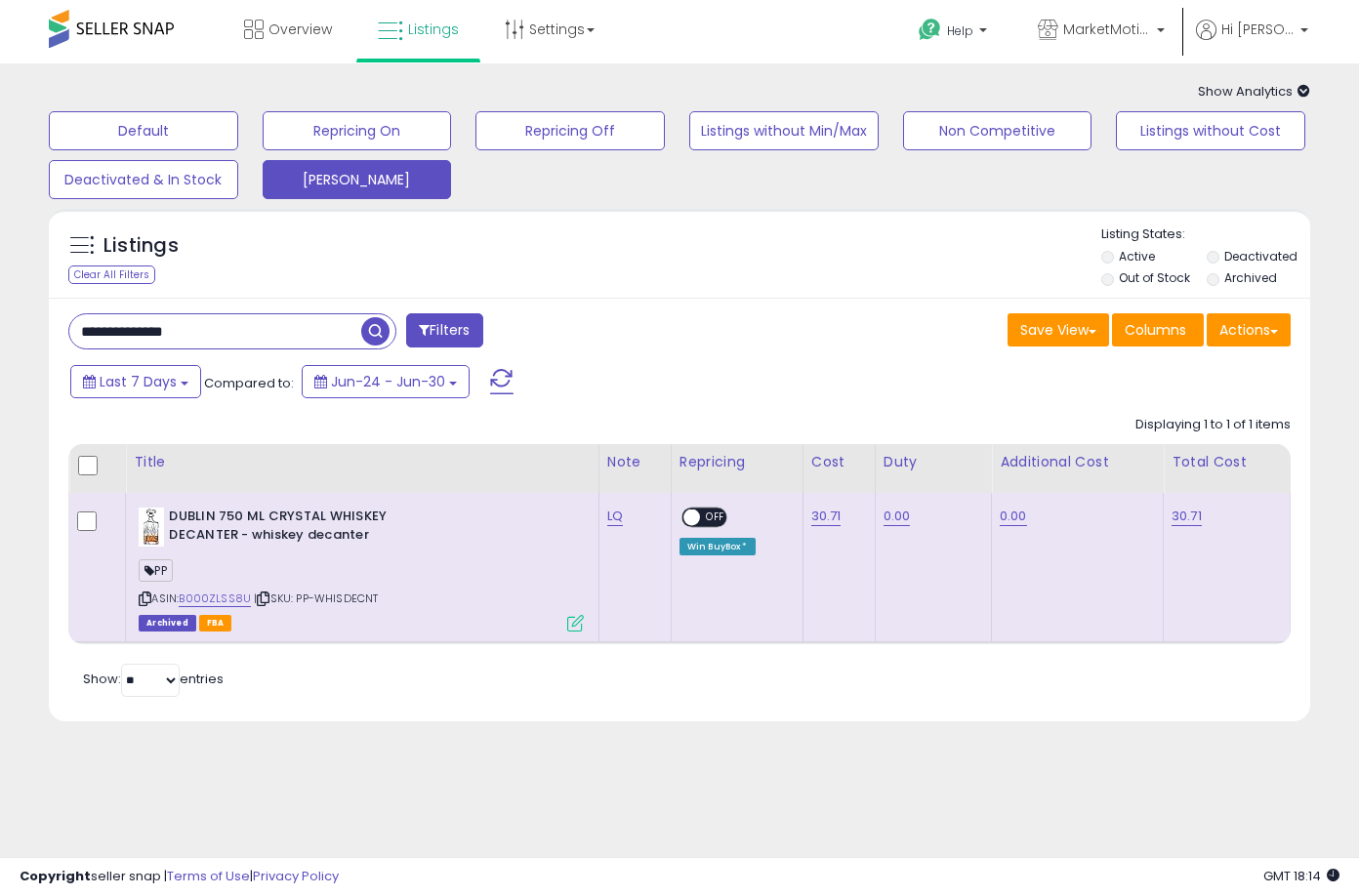 click at bounding box center (375, 331) 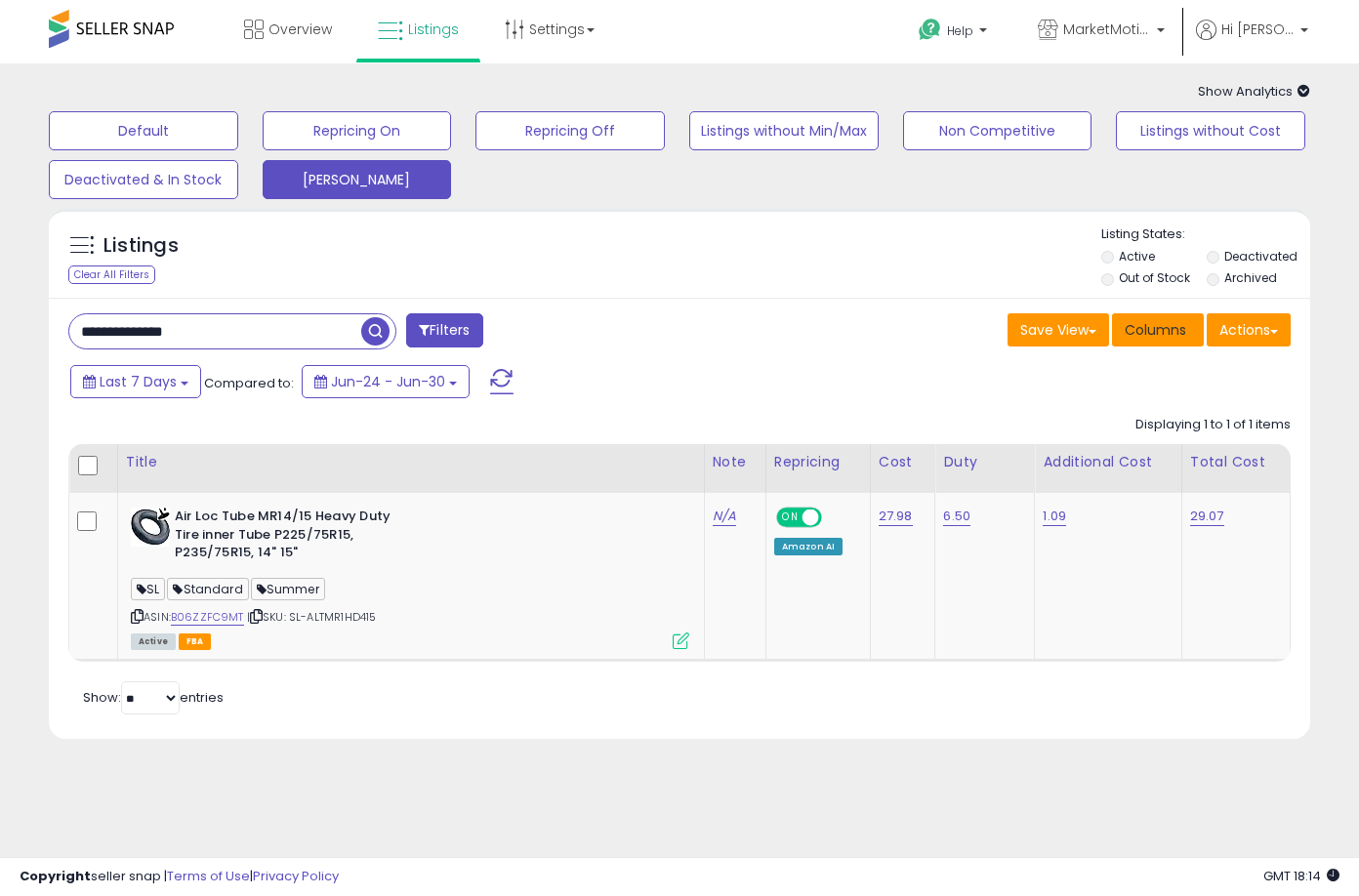 click on "Columns" at bounding box center [1155, 330] 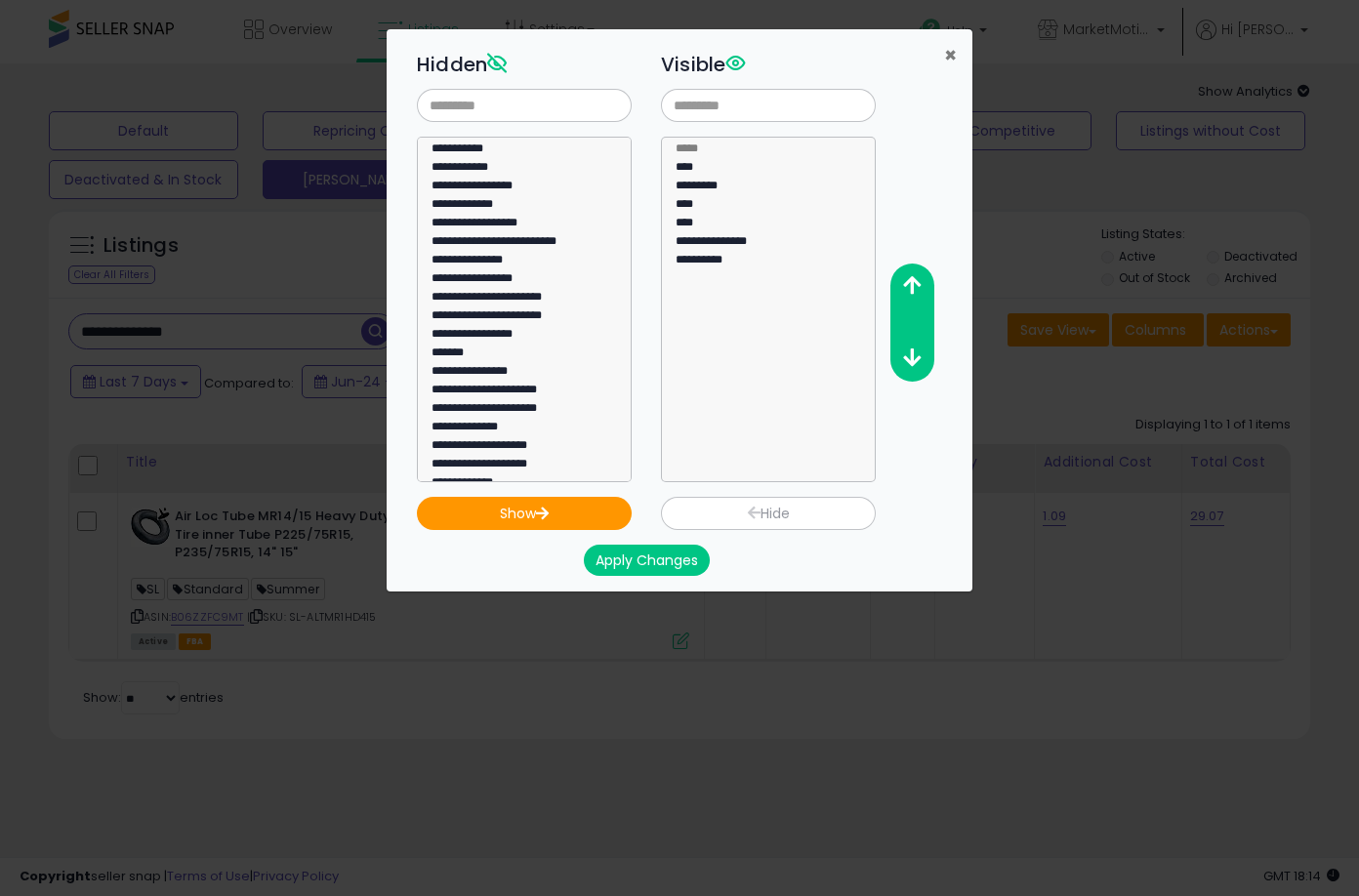click on "×" at bounding box center (950, 55) 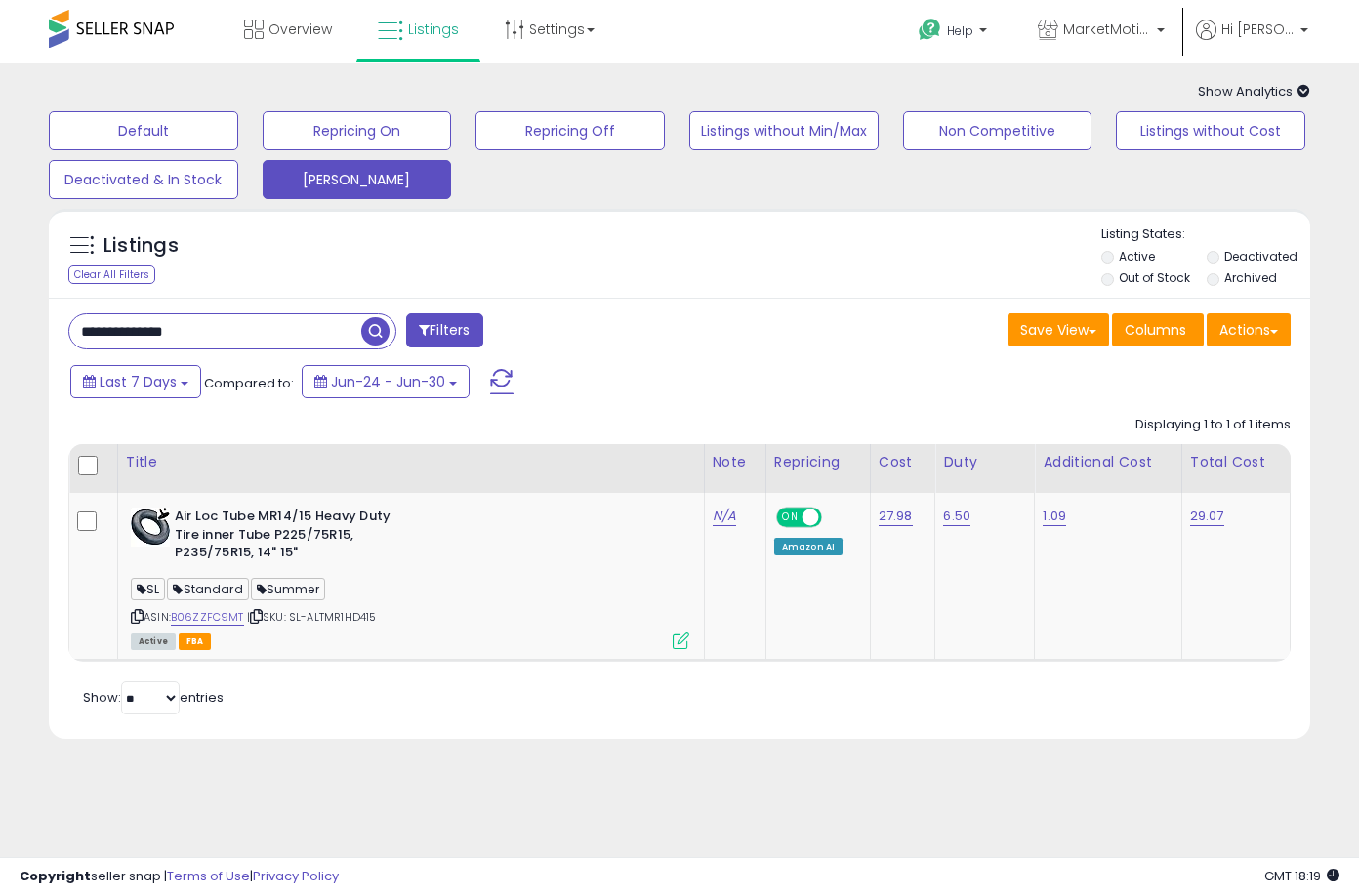click on "**********" at bounding box center (215, 331) 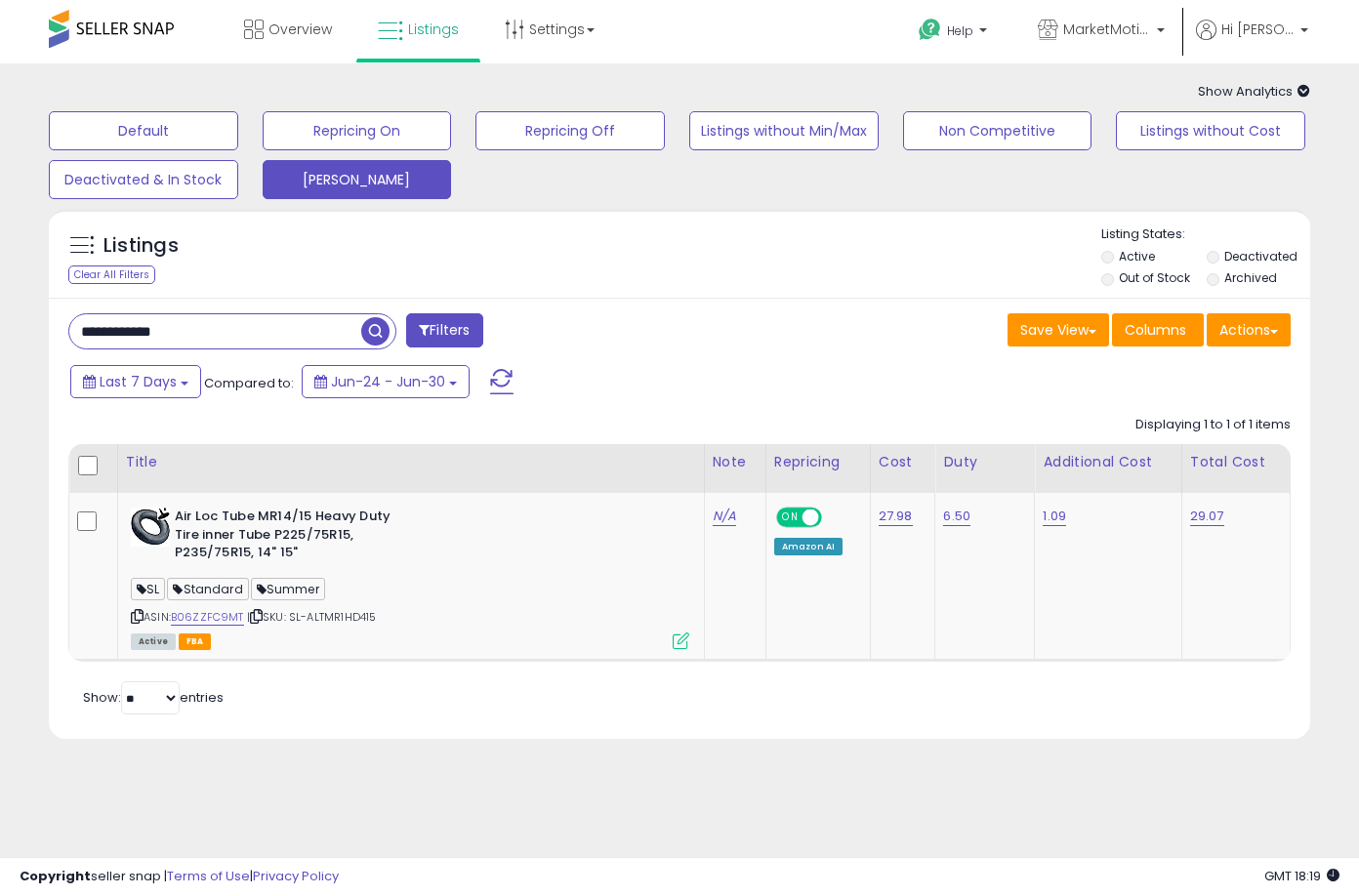 click at bounding box center [375, 331] 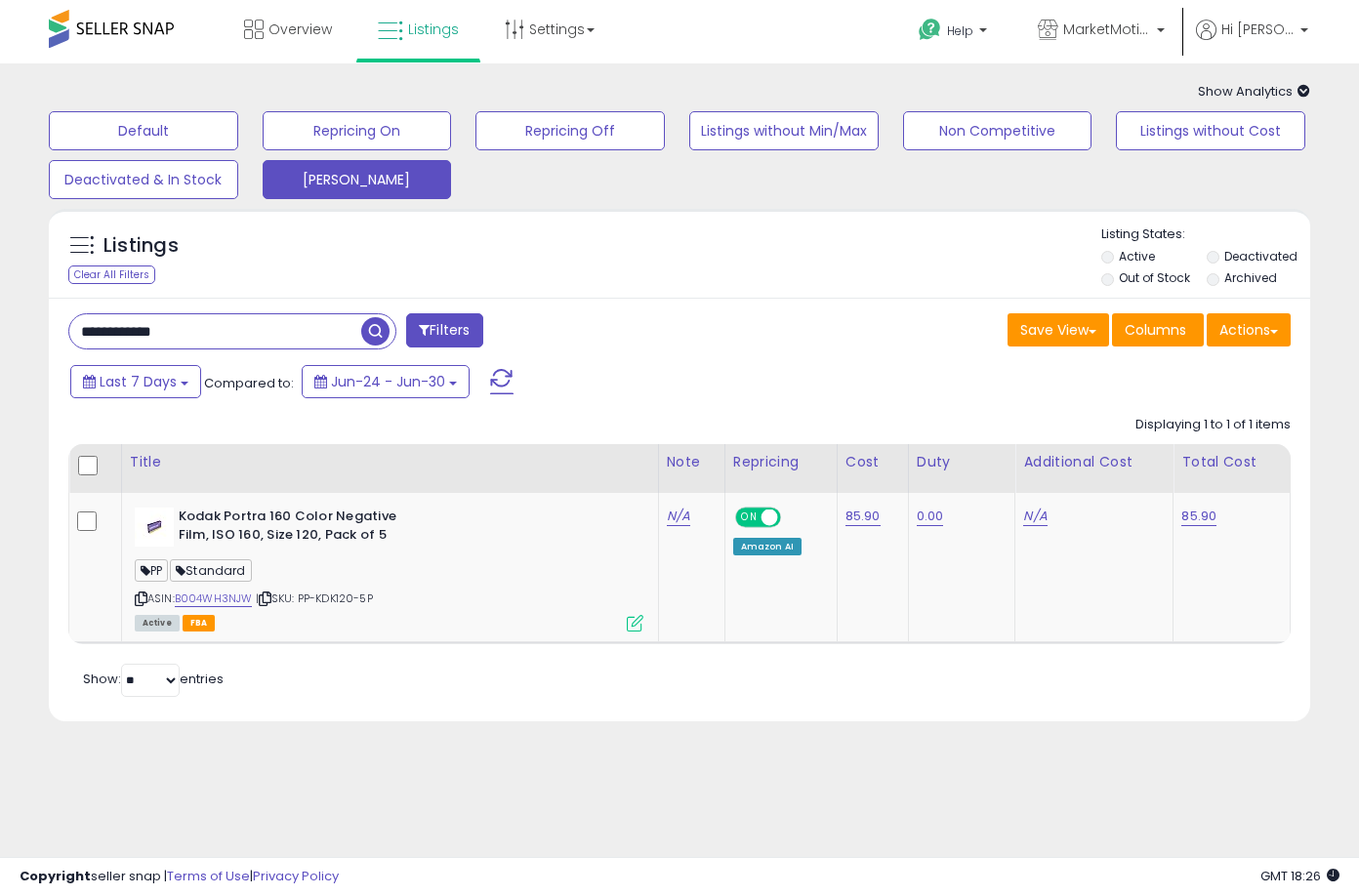 click on "**********" at bounding box center [215, 331] 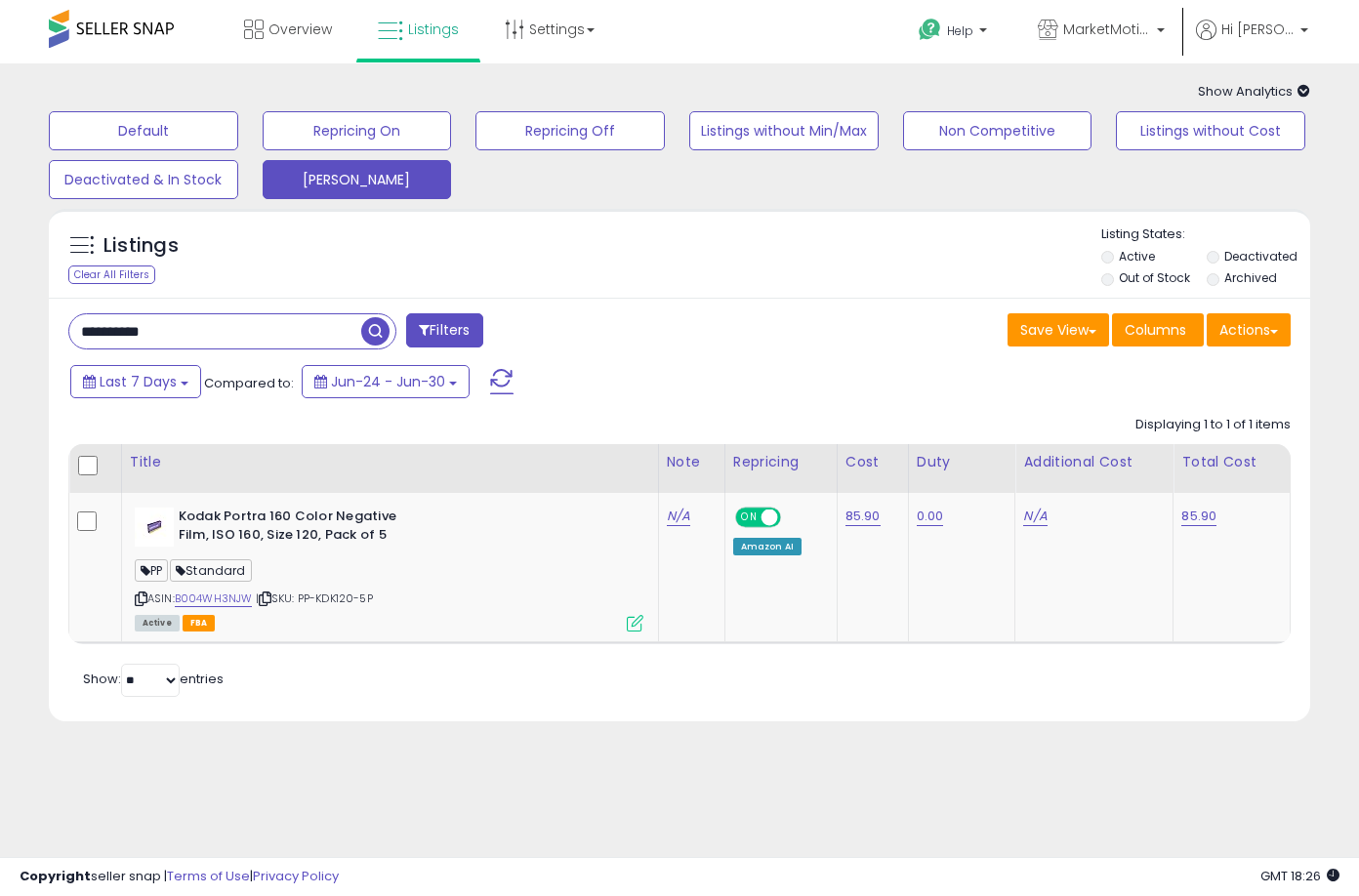 type on "**********" 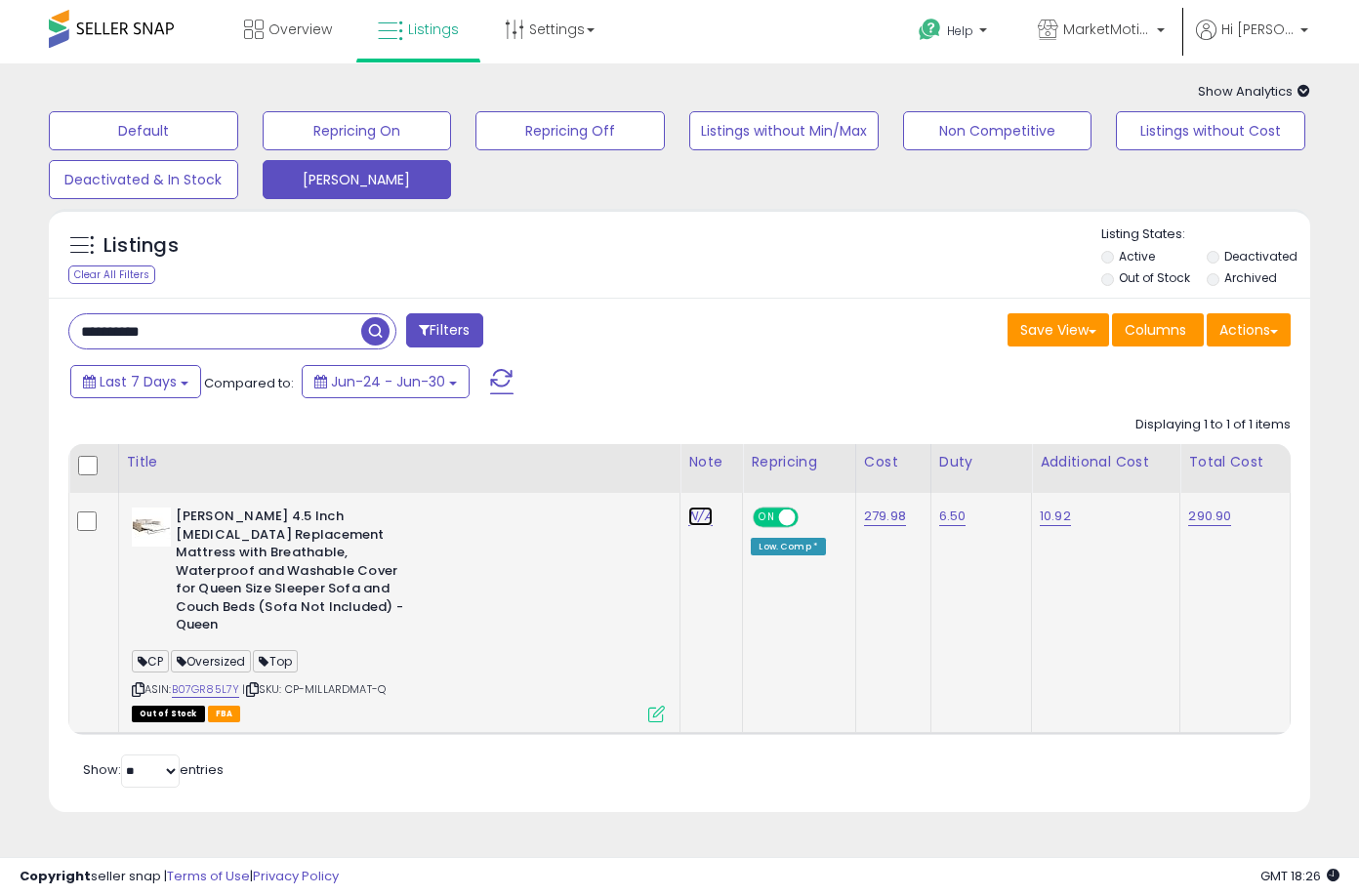 click on "N/A" at bounding box center (700, 516) 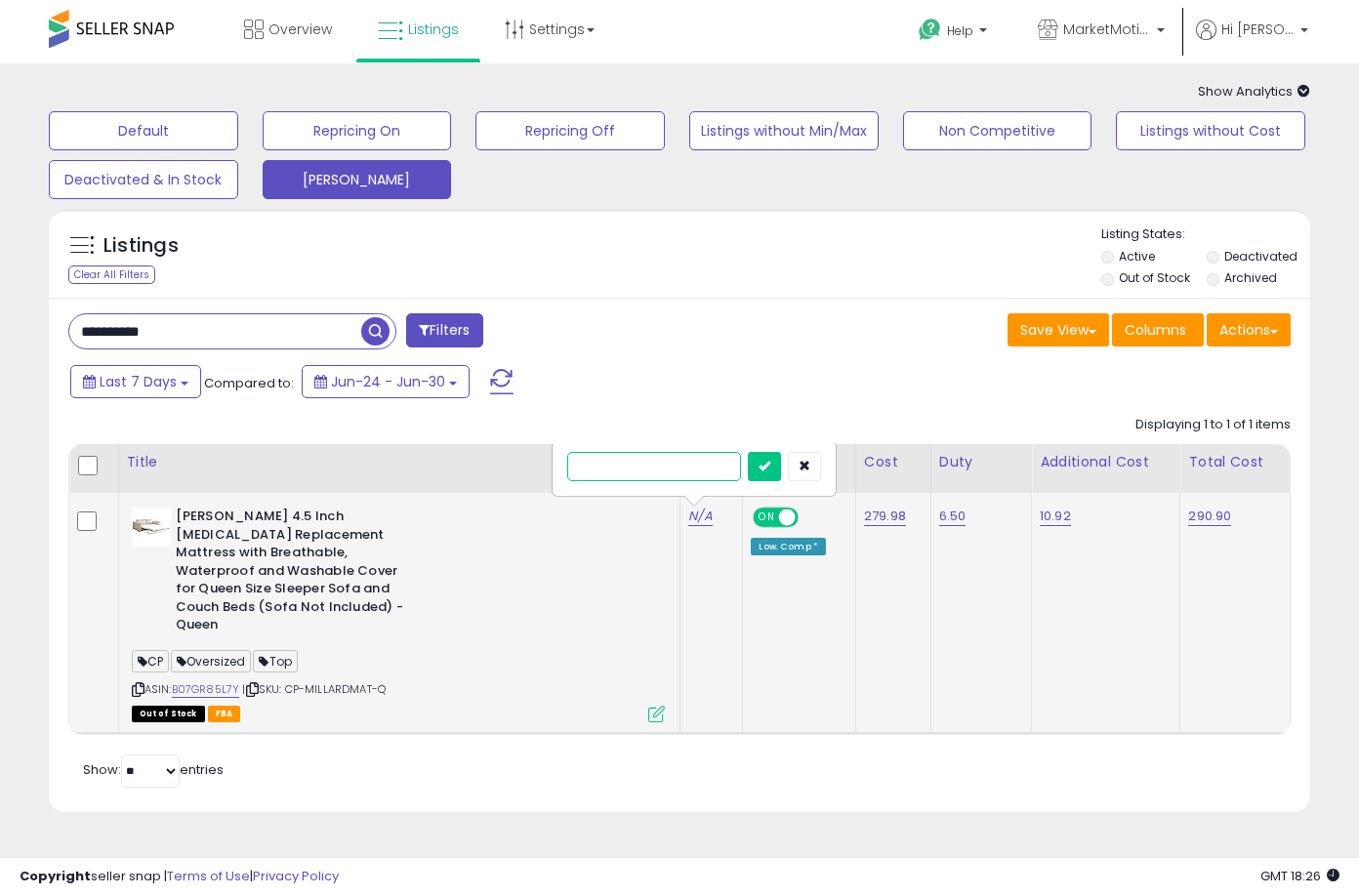 click at bounding box center (654, 467) 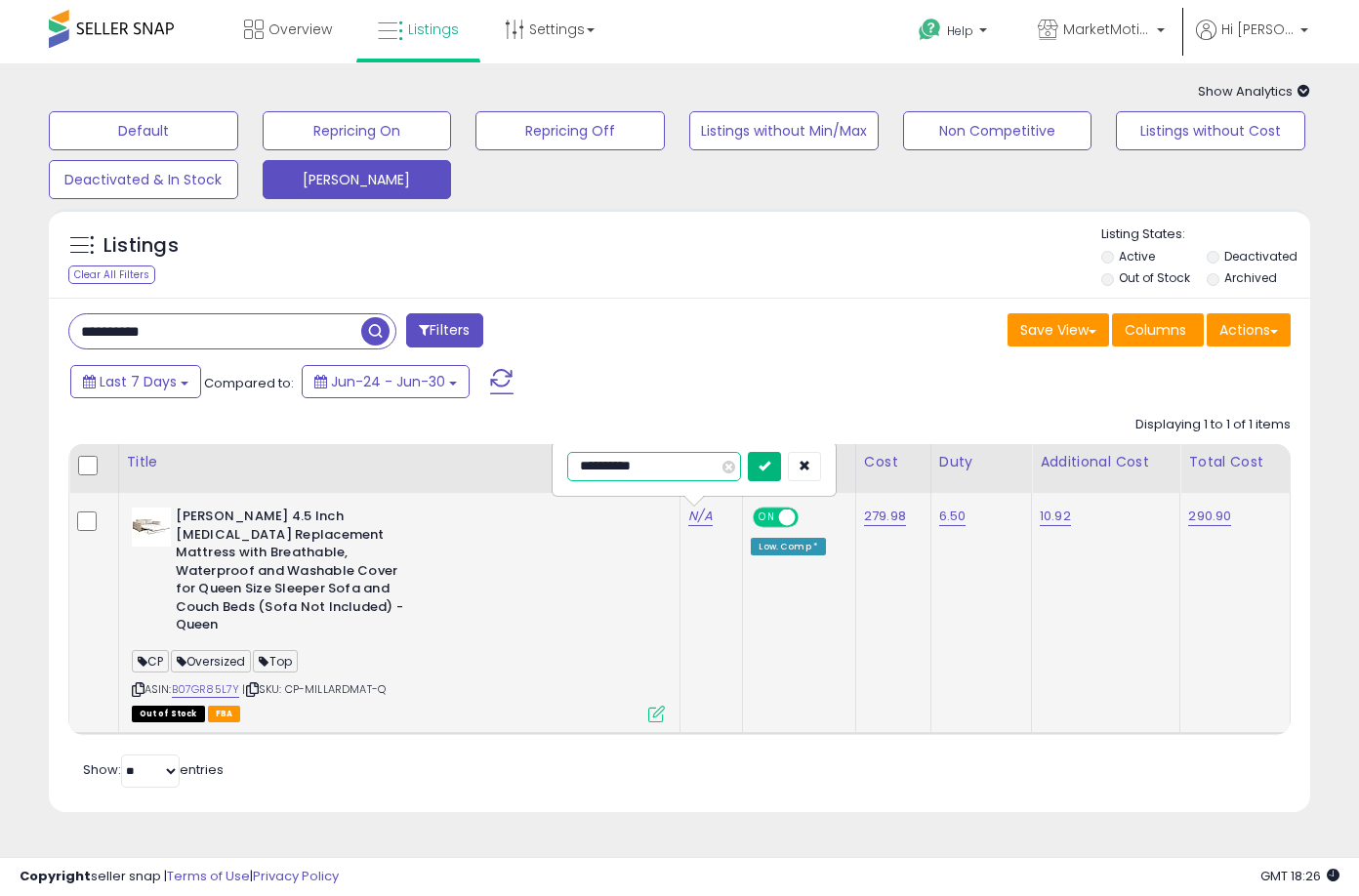 type on "**********" 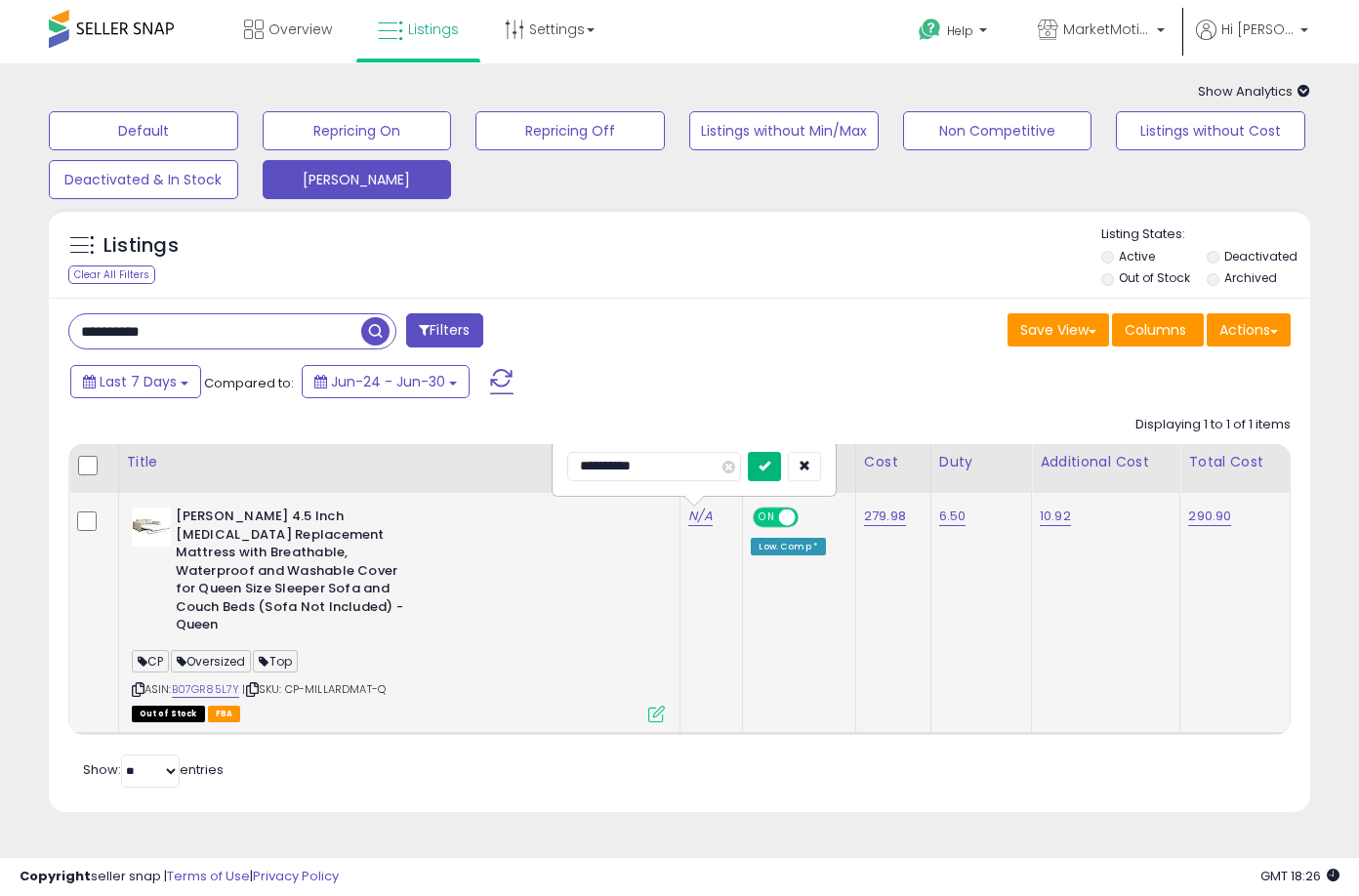 click at bounding box center (764, 466) 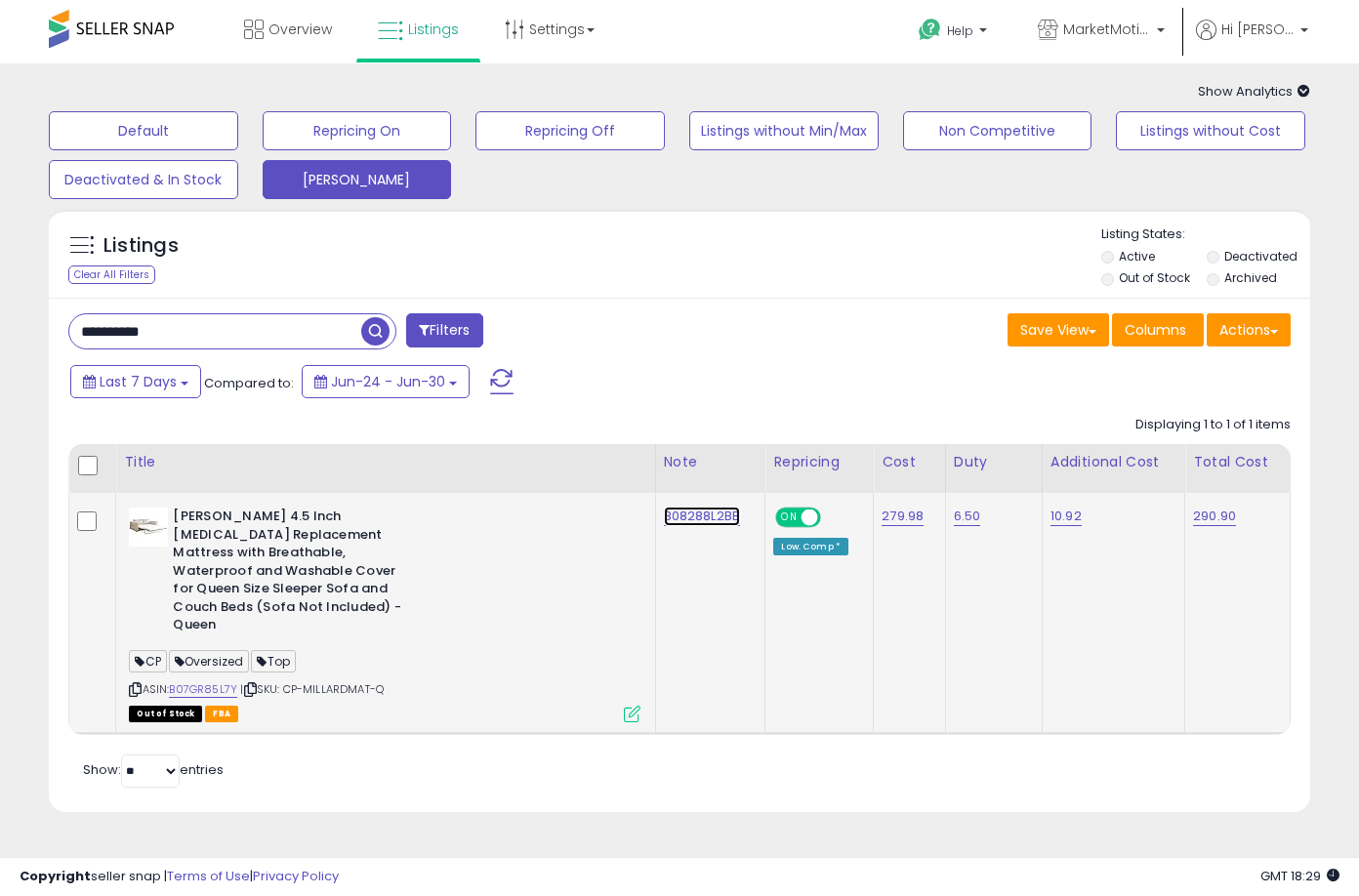 click on "B08288L2BB" at bounding box center [702, 516] 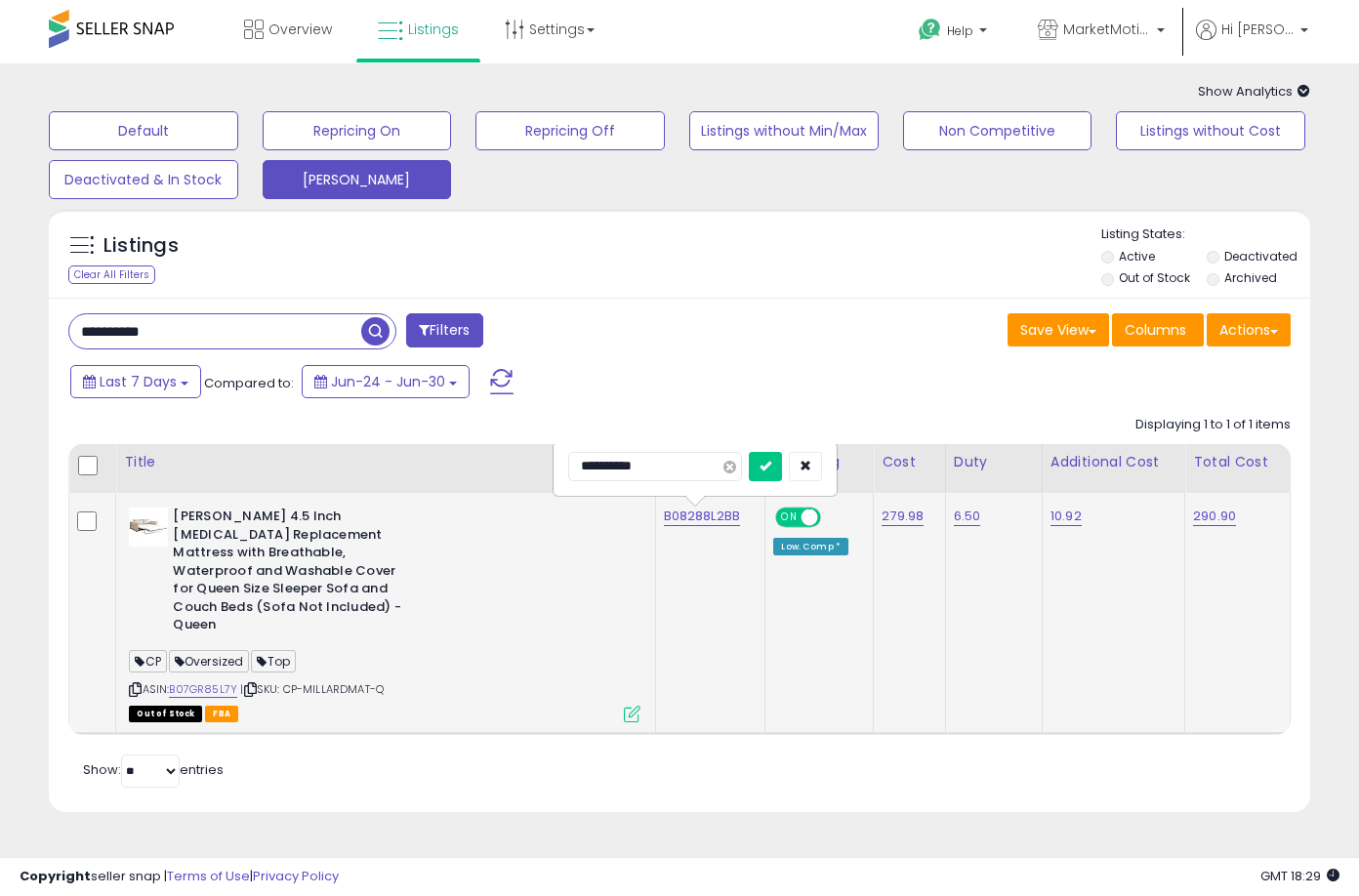 click at bounding box center [729, 467] 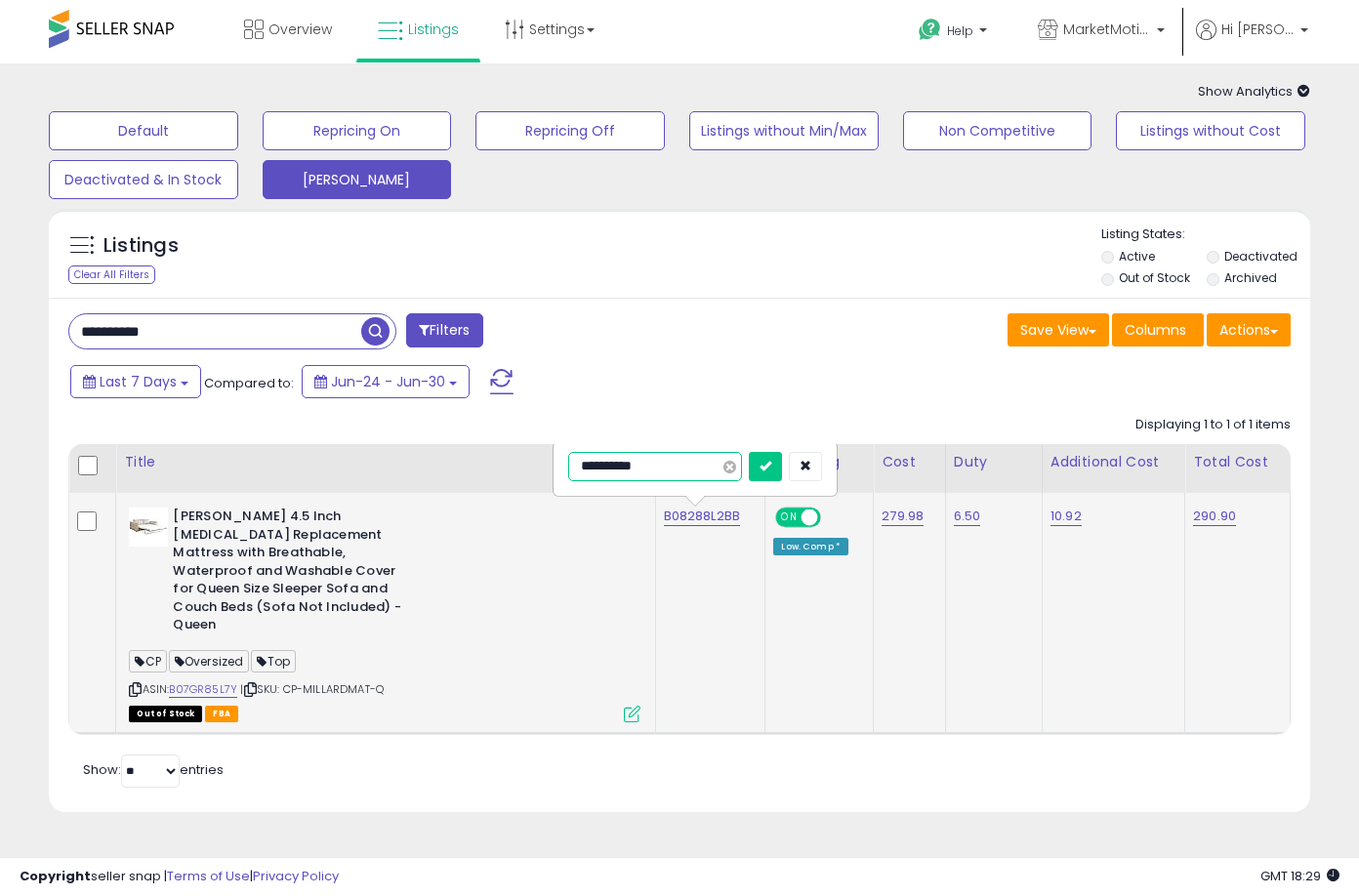 type 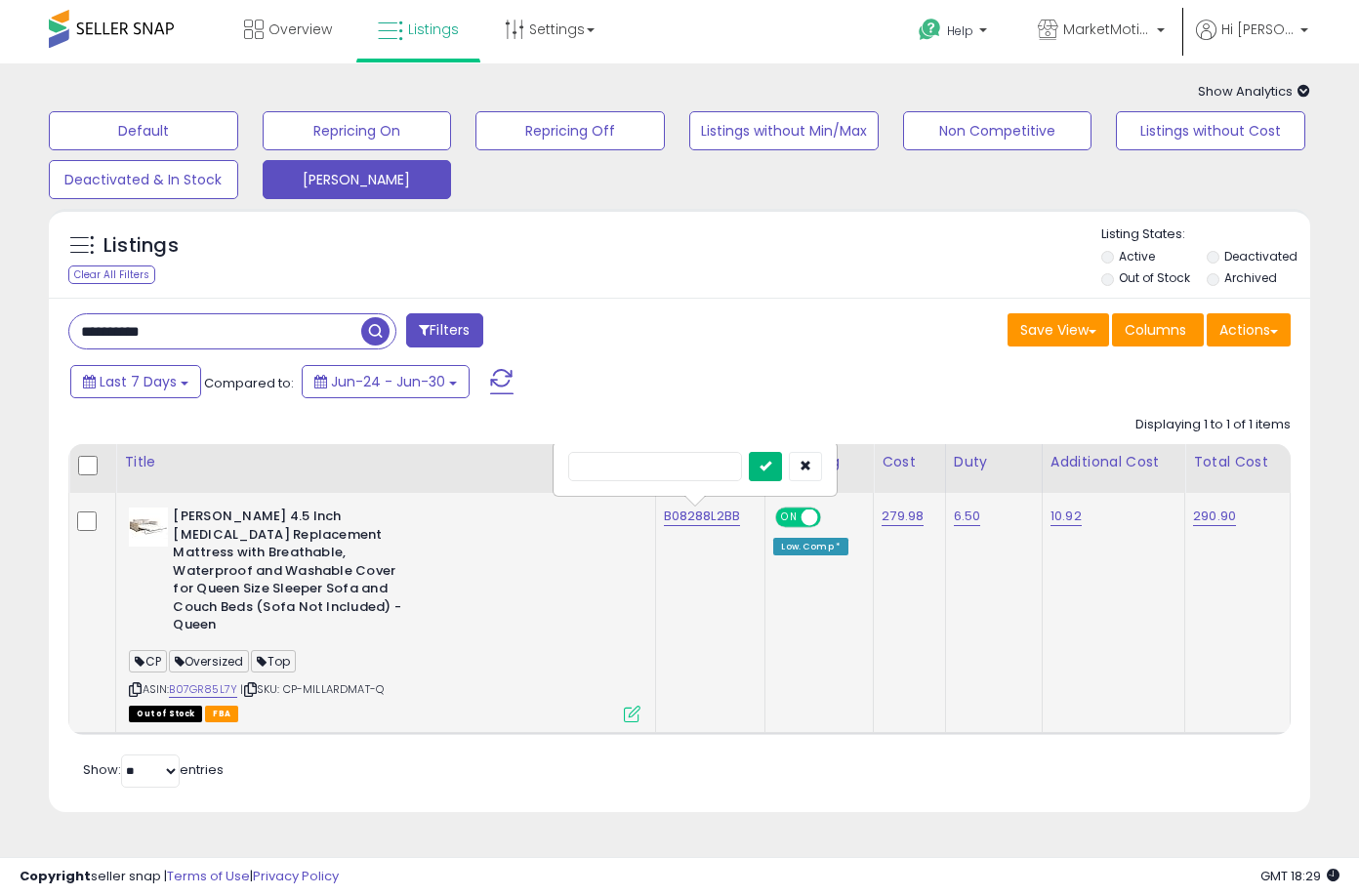 click at bounding box center (765, 467) 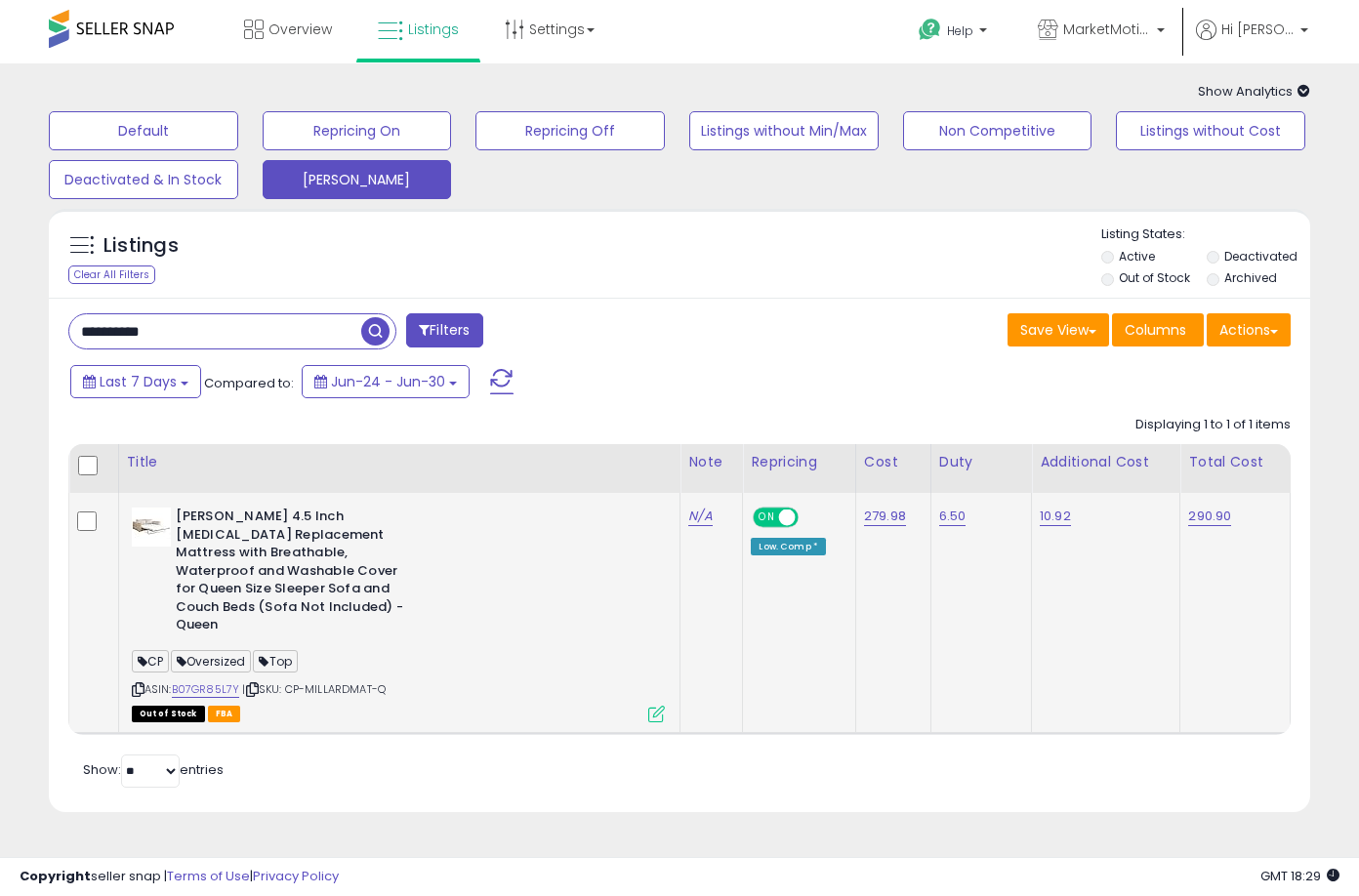click on "Displaying 1 to 1 of 1 items
Title
Note
Cost" 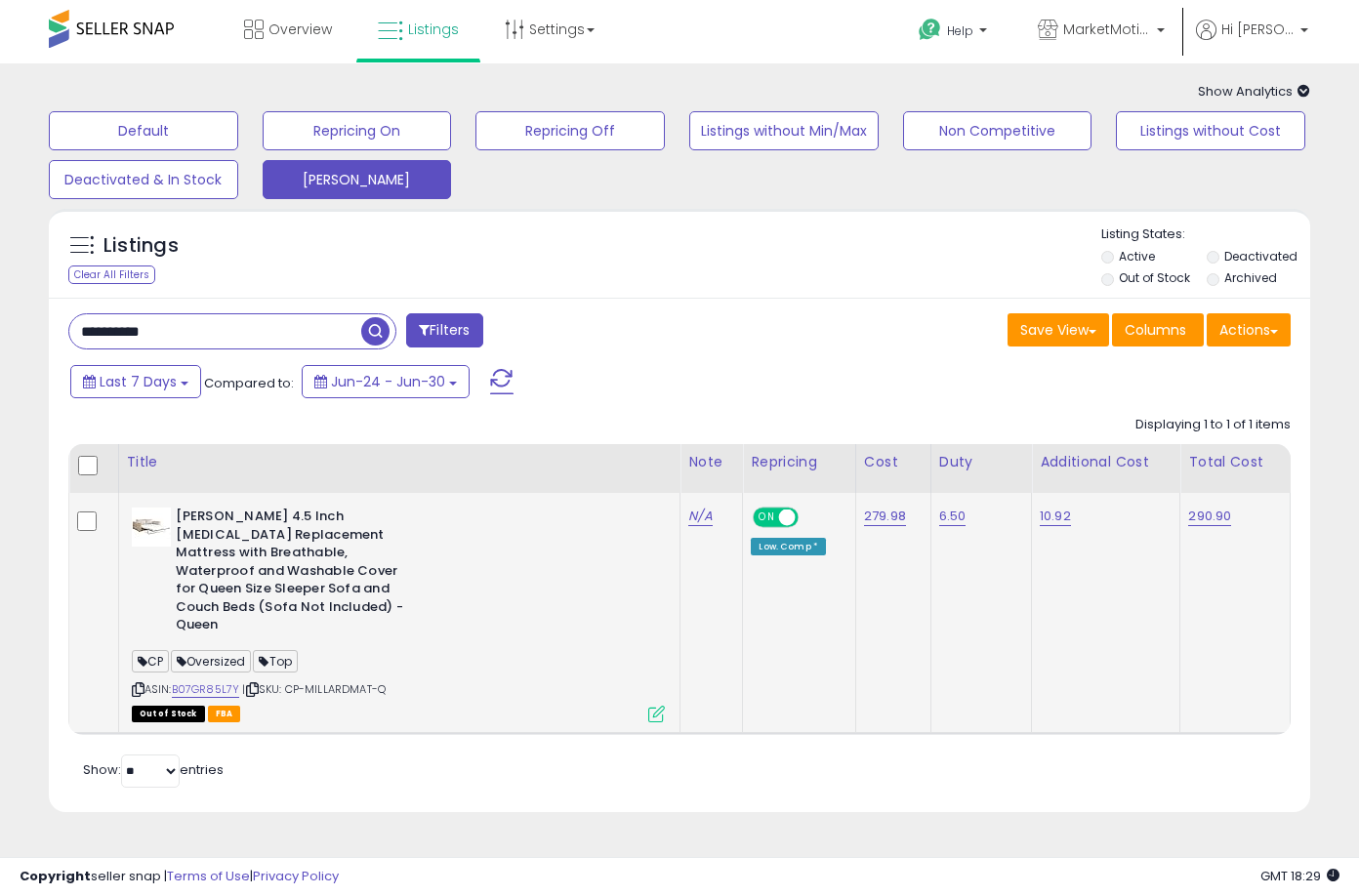 click on "**********" at bounding box center [680, 474] 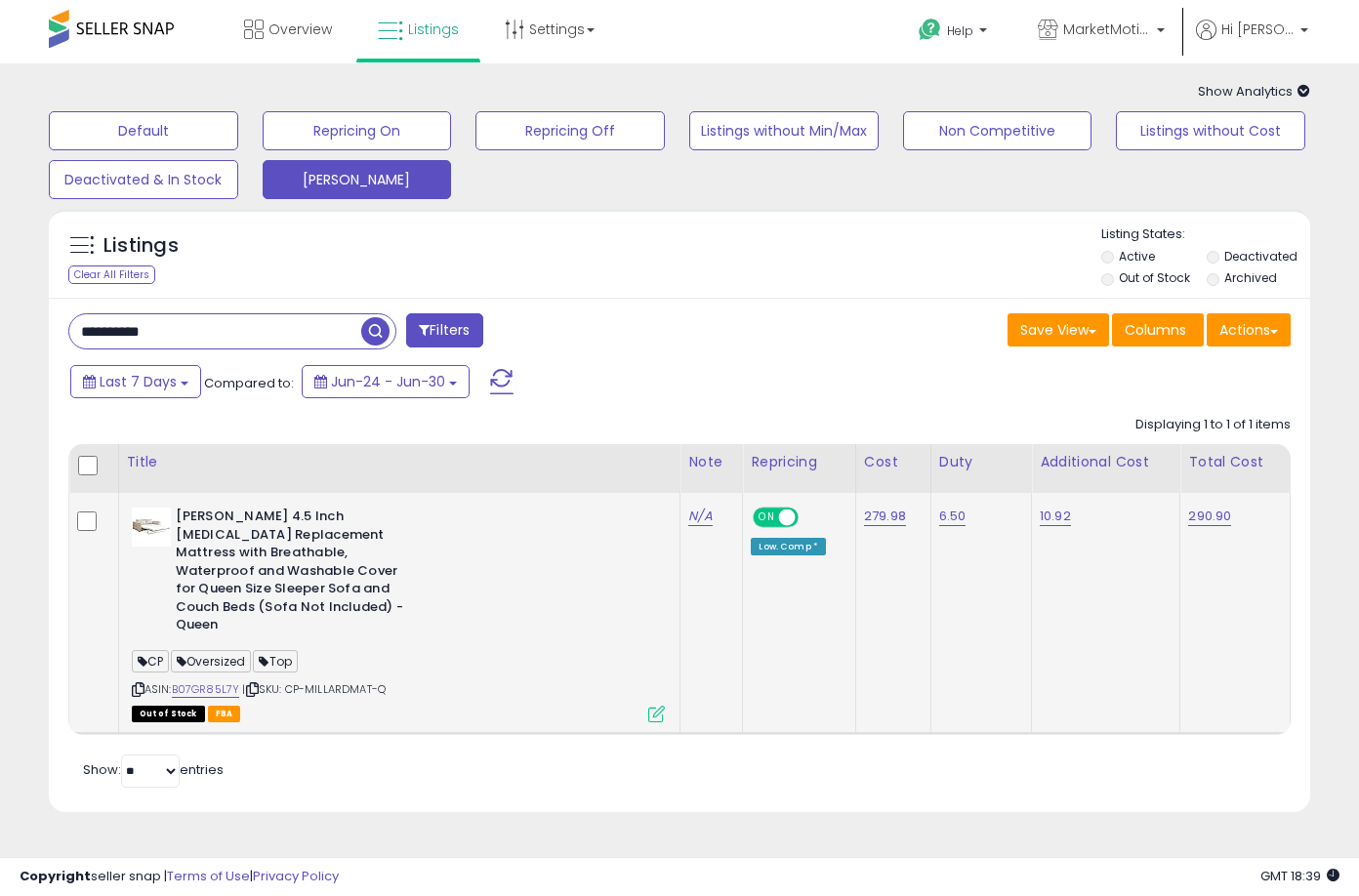 click on "**********" at bounding box center (215, 331) 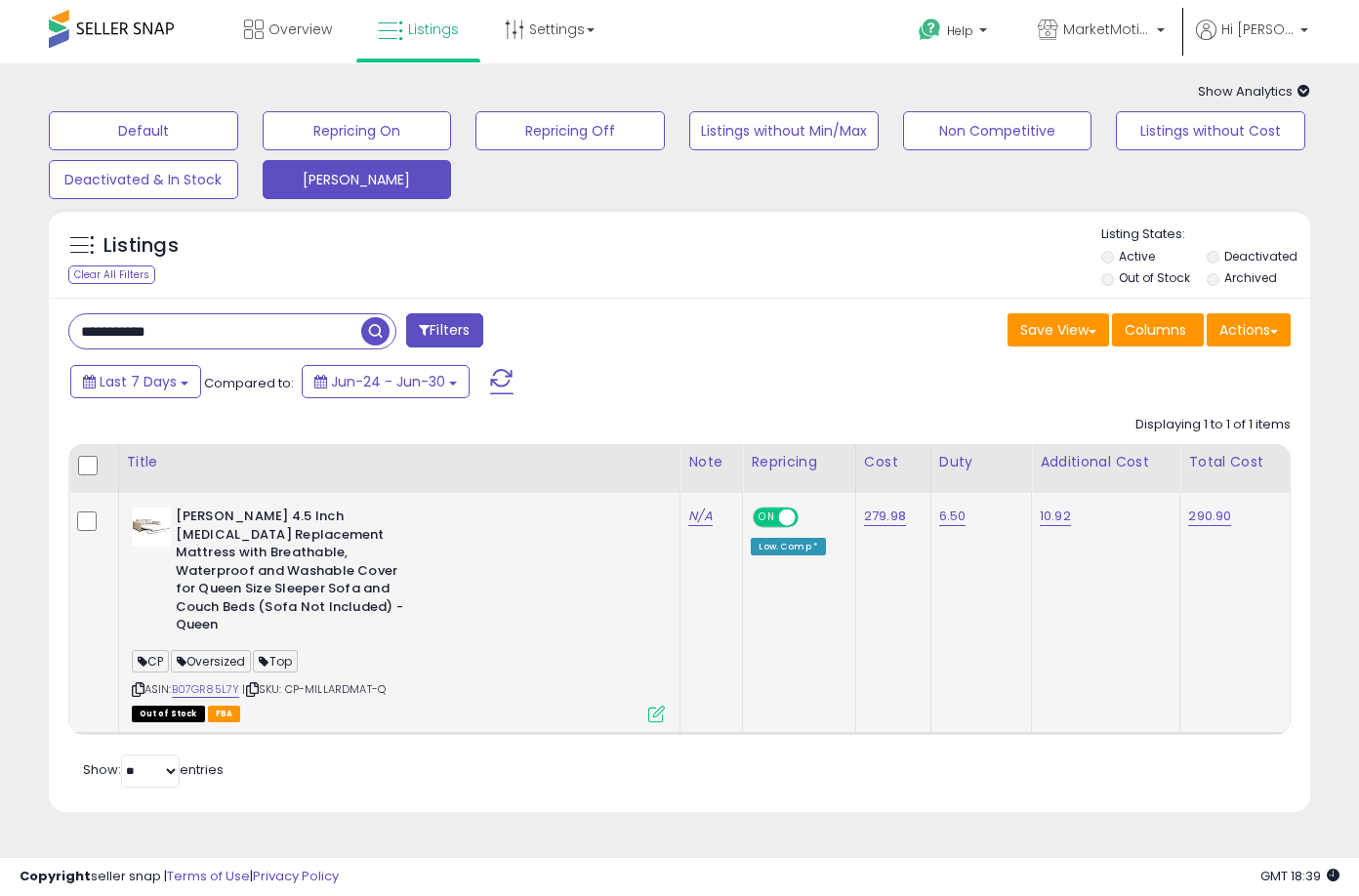 click at bounding box center [375, 331] 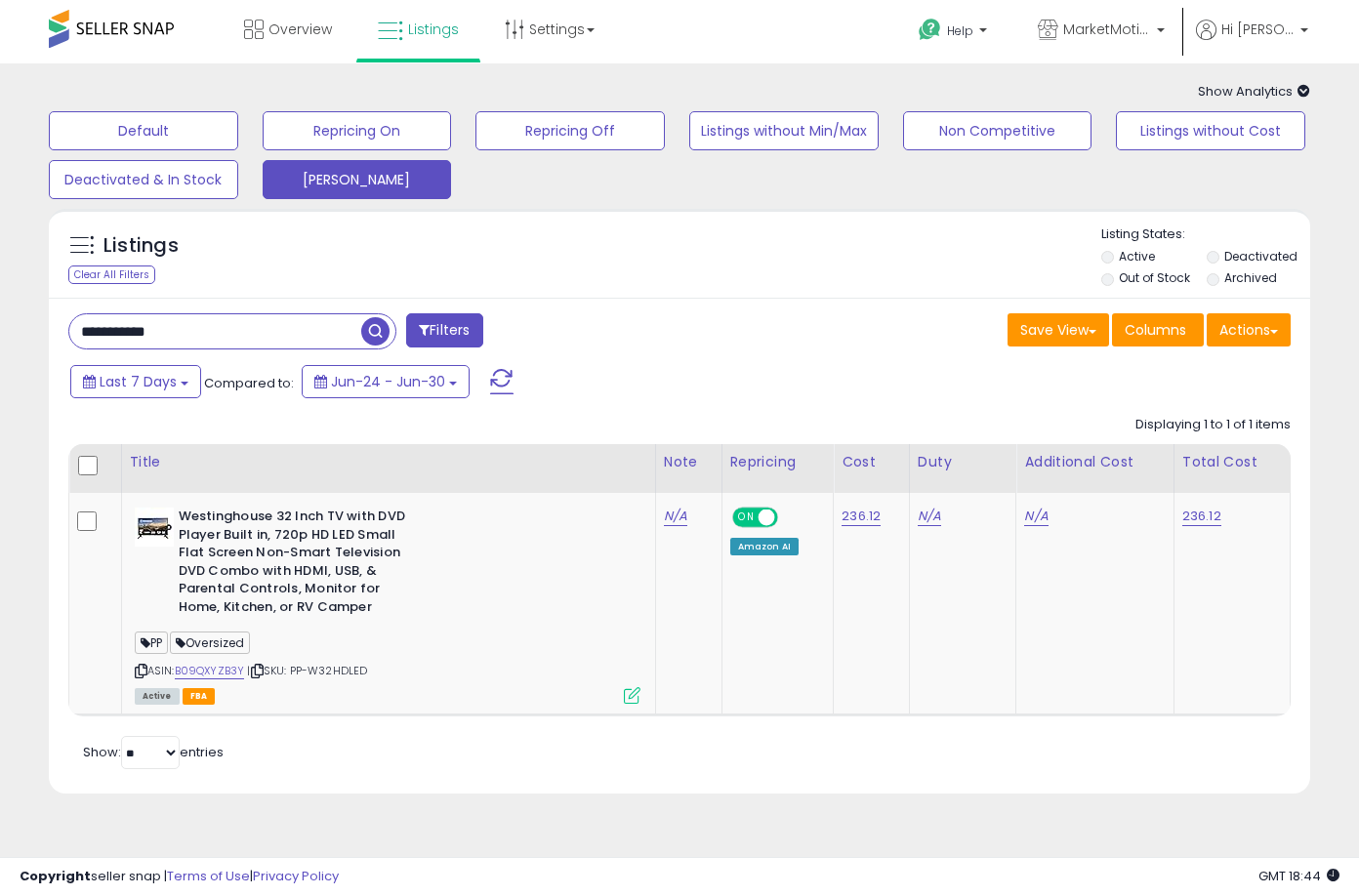 click on "**********" at bounding box center (215, 331) 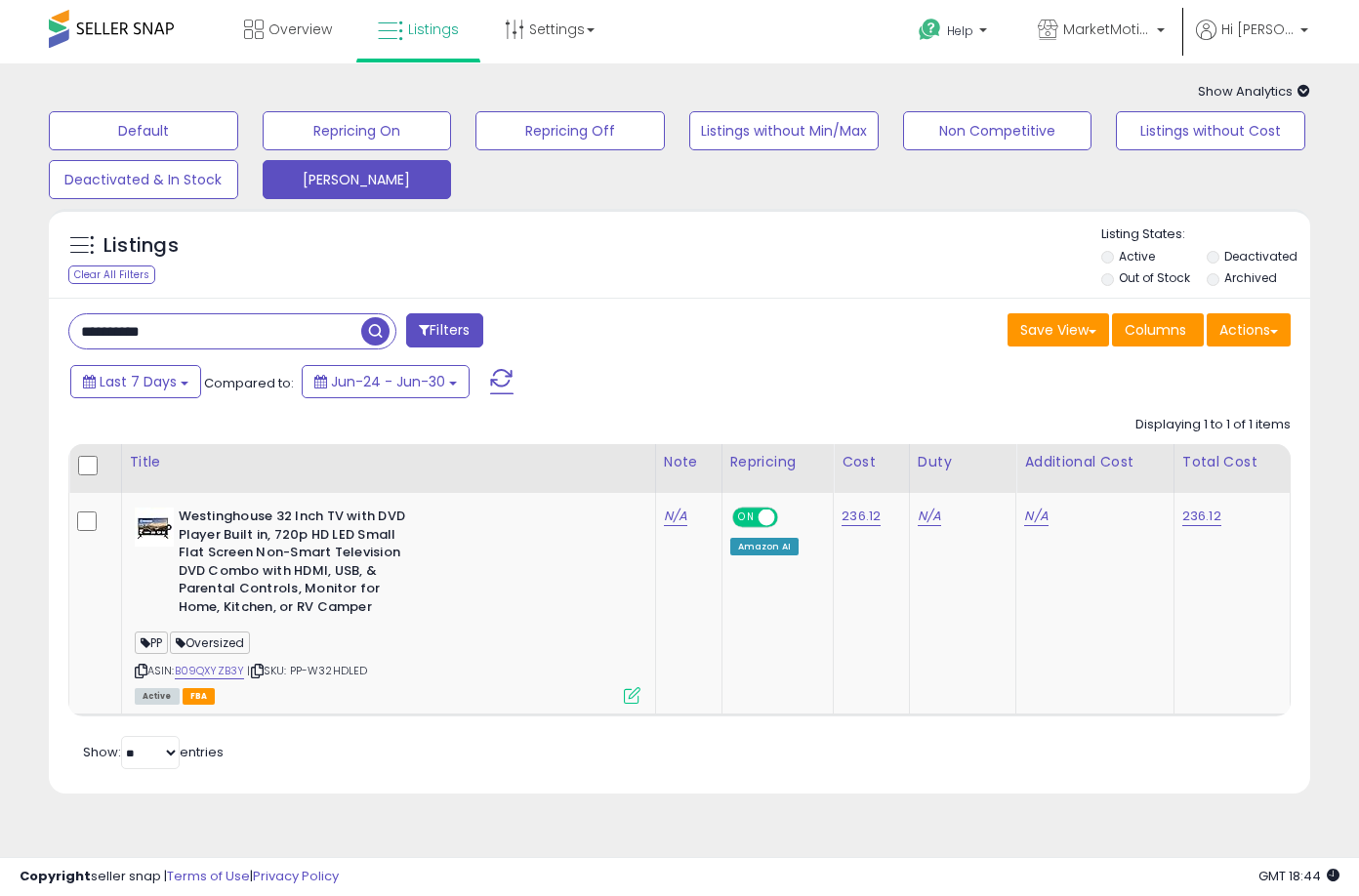 type on "**********" 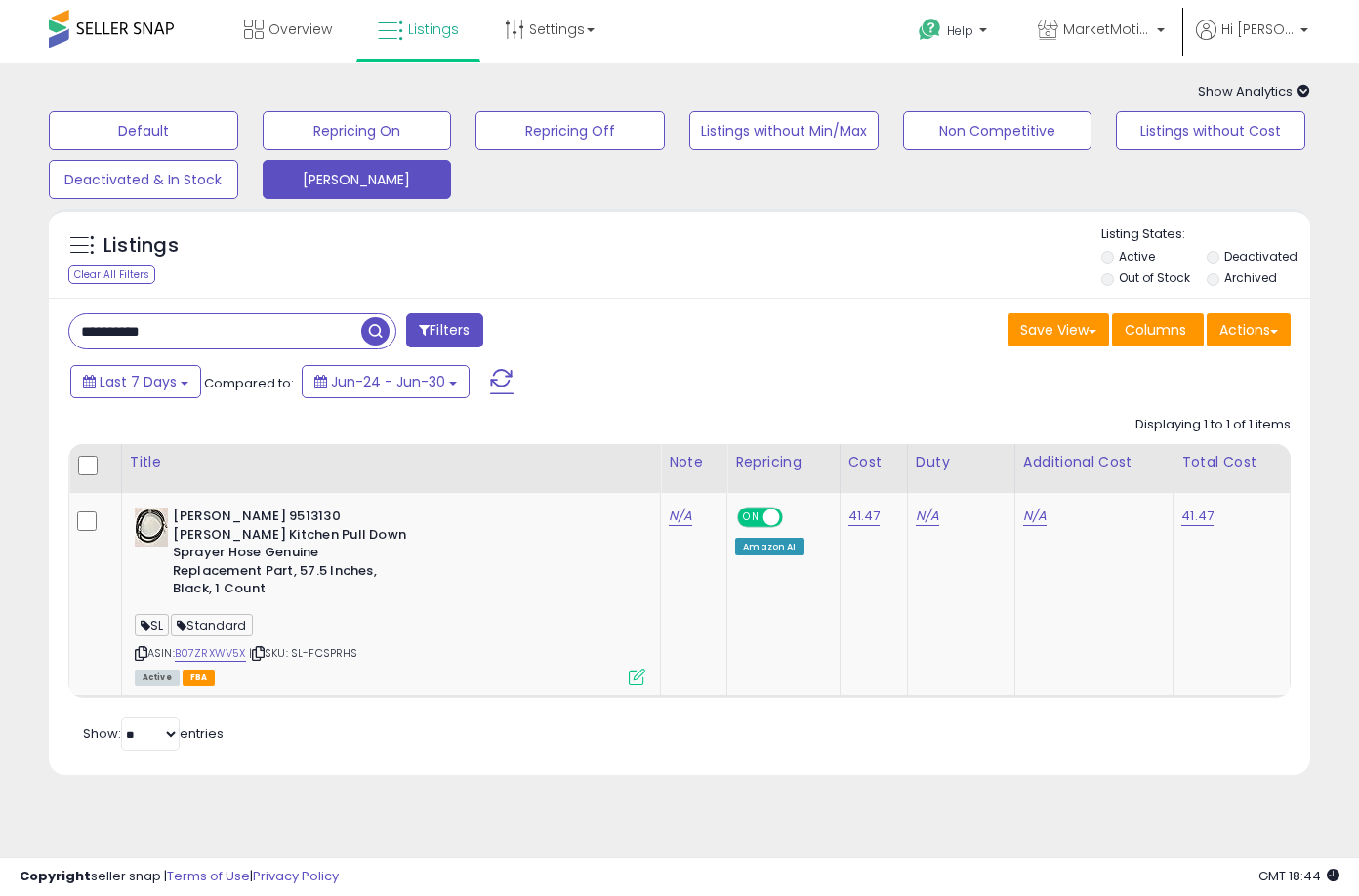 click on "Save View
Save As New View
Update Current View
Columns
Actions
Import  Export Visible Columns" at bounding box center (992, 332) 